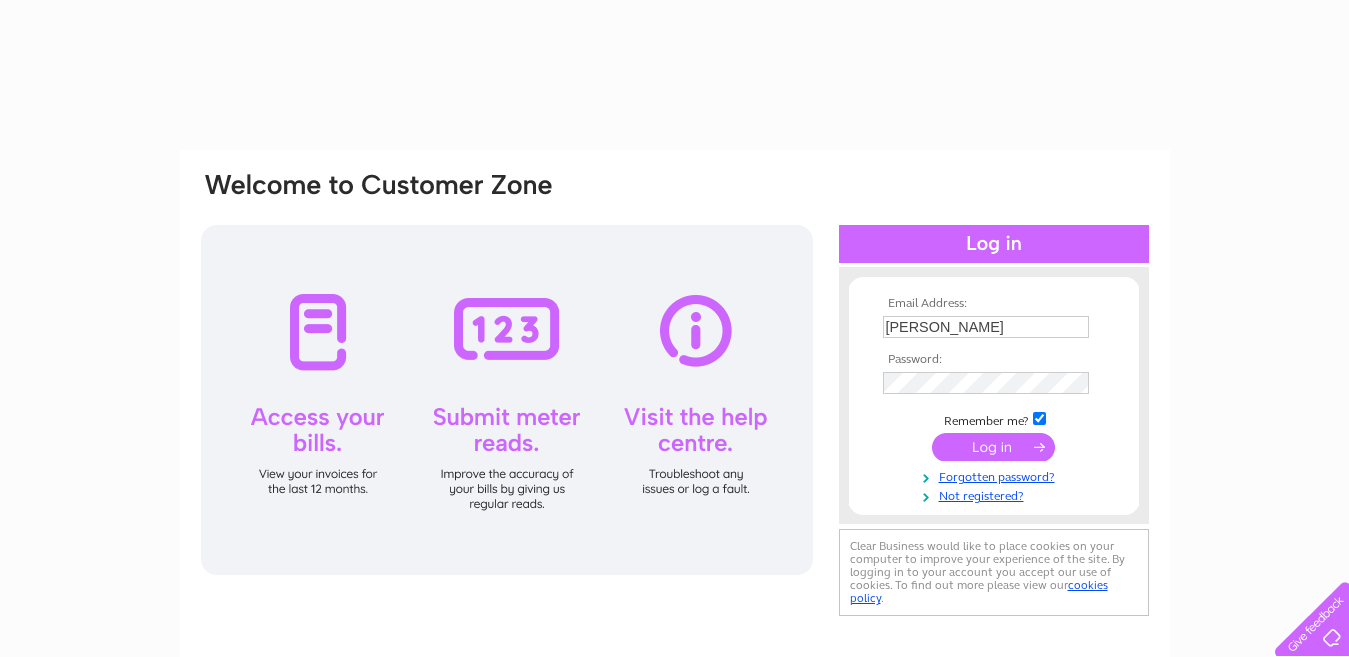 scroll, scrollTop: 0, scrollLeft: 0, axis: both 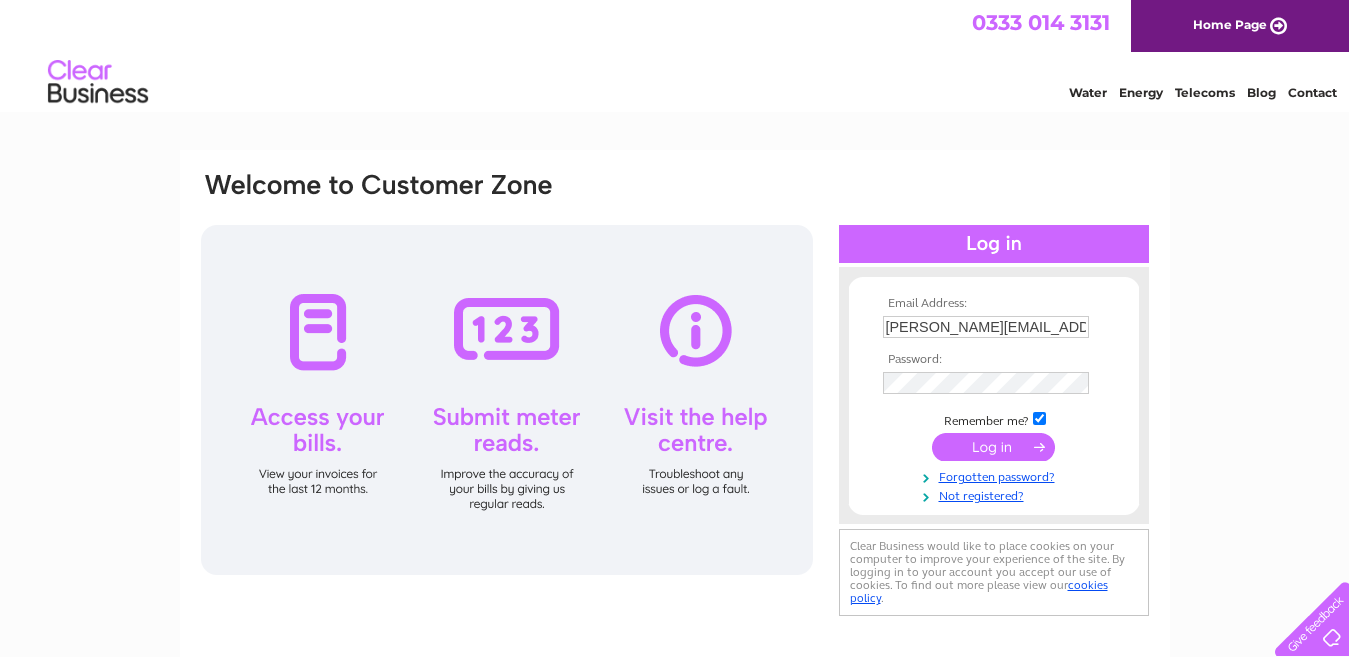 click at bounding box center (993, 447) 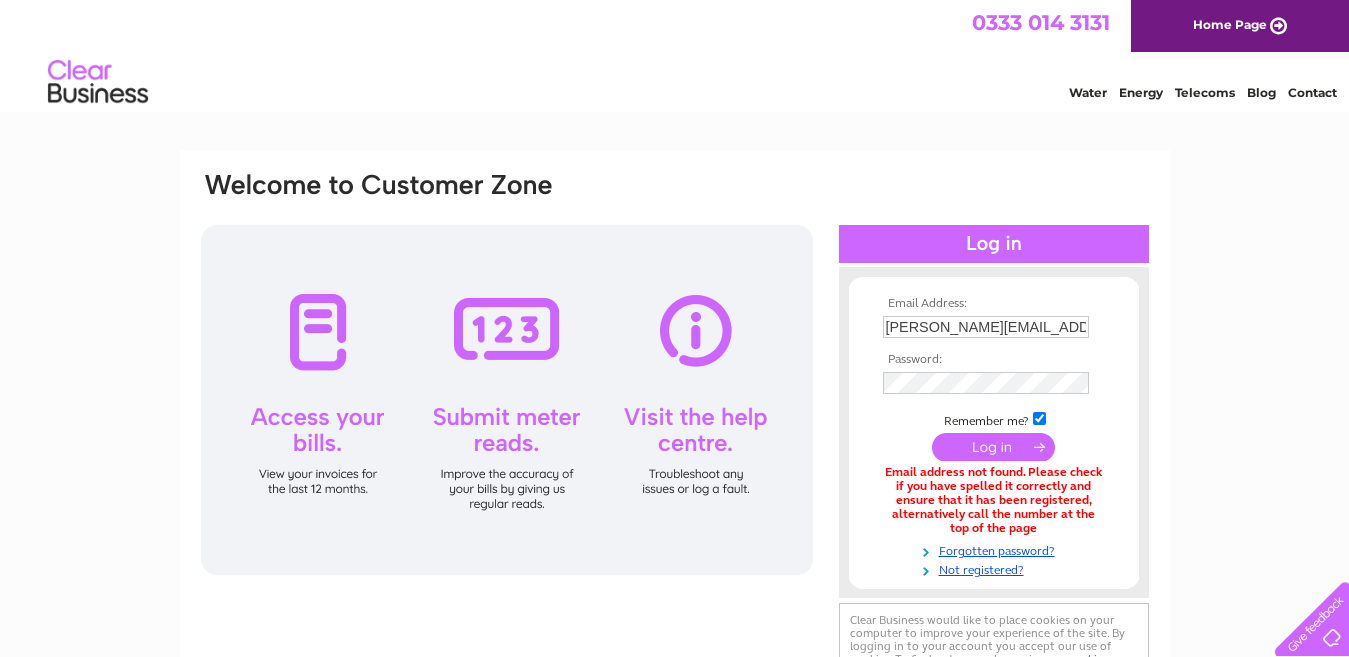 scroll, scrollTop: 0, scrollLeft: 0, axis: both 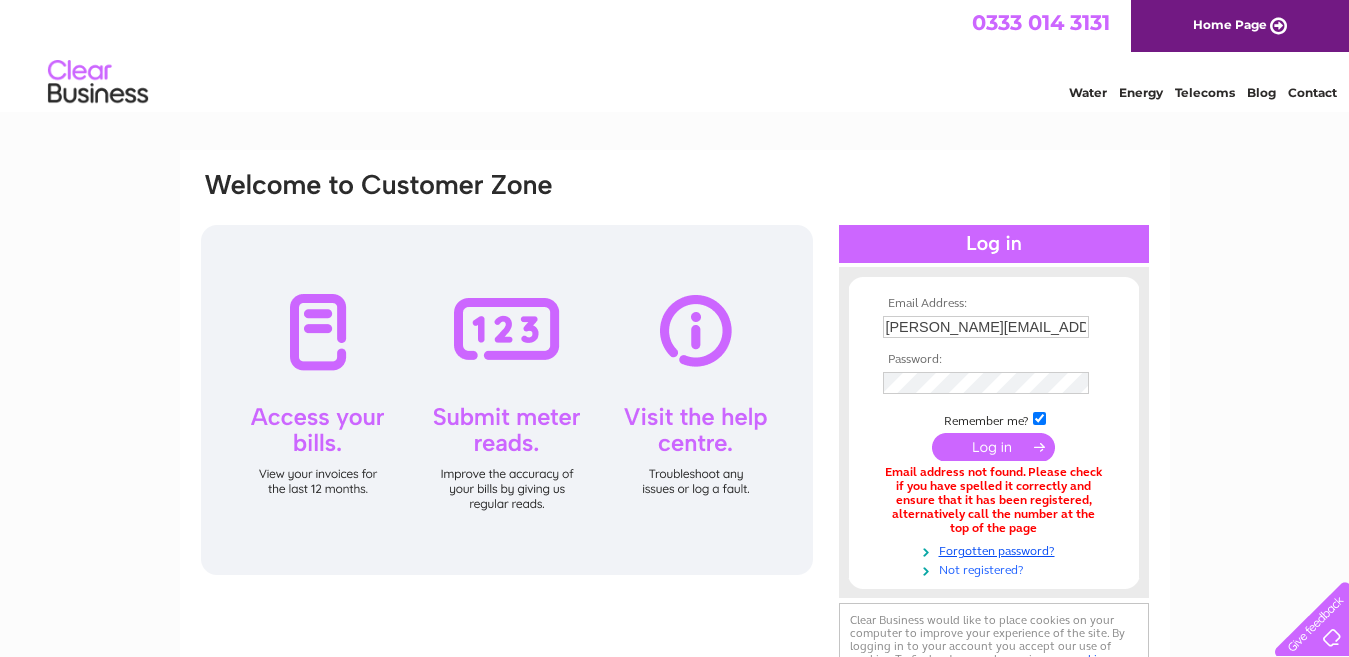 click on "Not registered?" at bounding box center [996, 568] 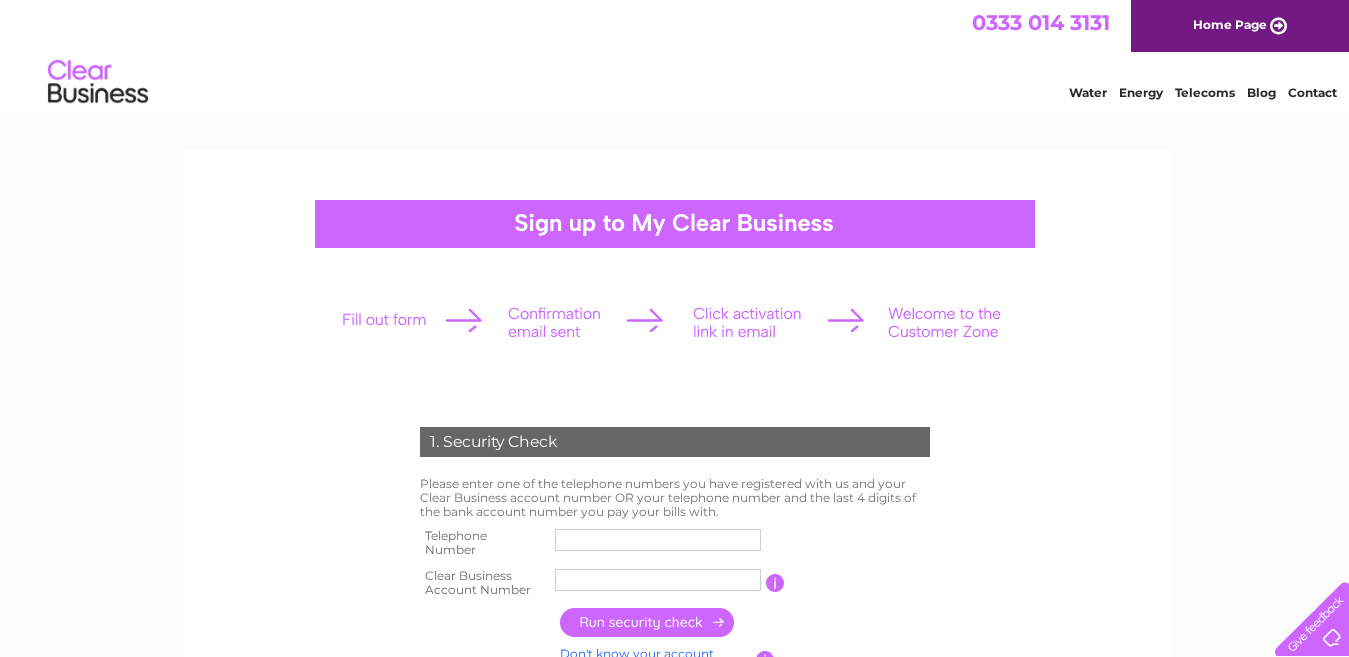 scroll, scrollTop: 0, scrollLeft: 0, axis: both 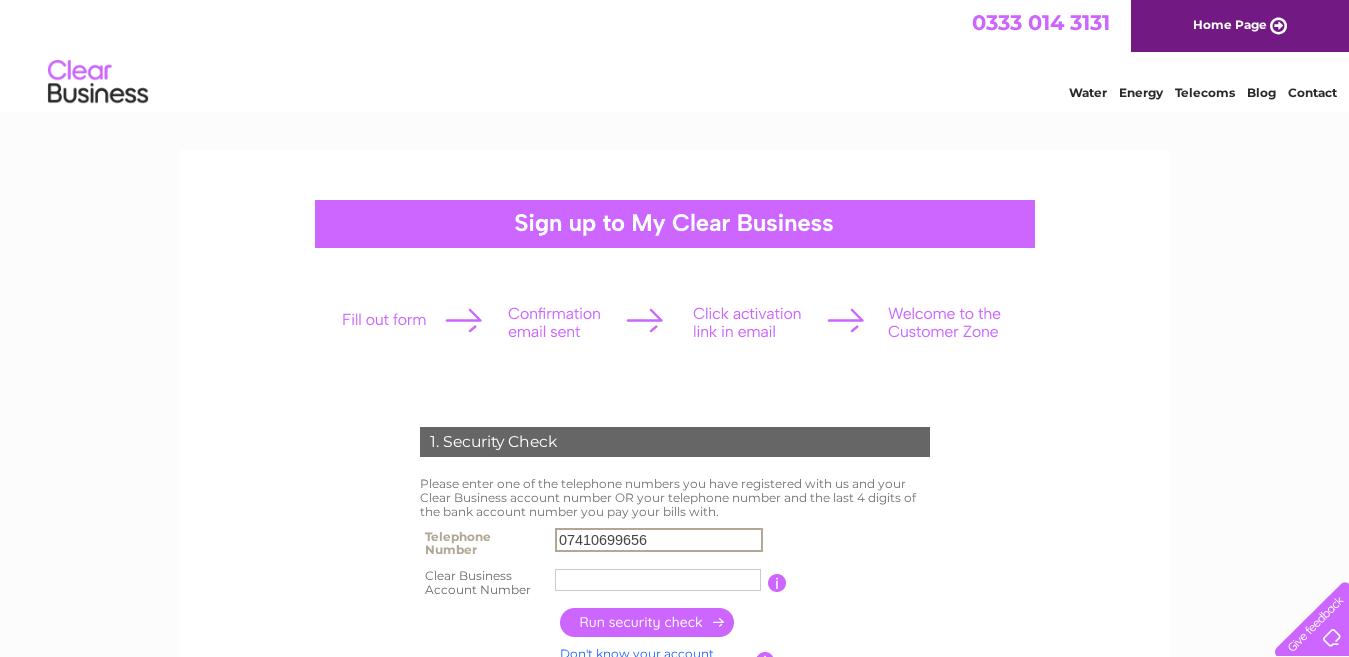 type on "07410699656" 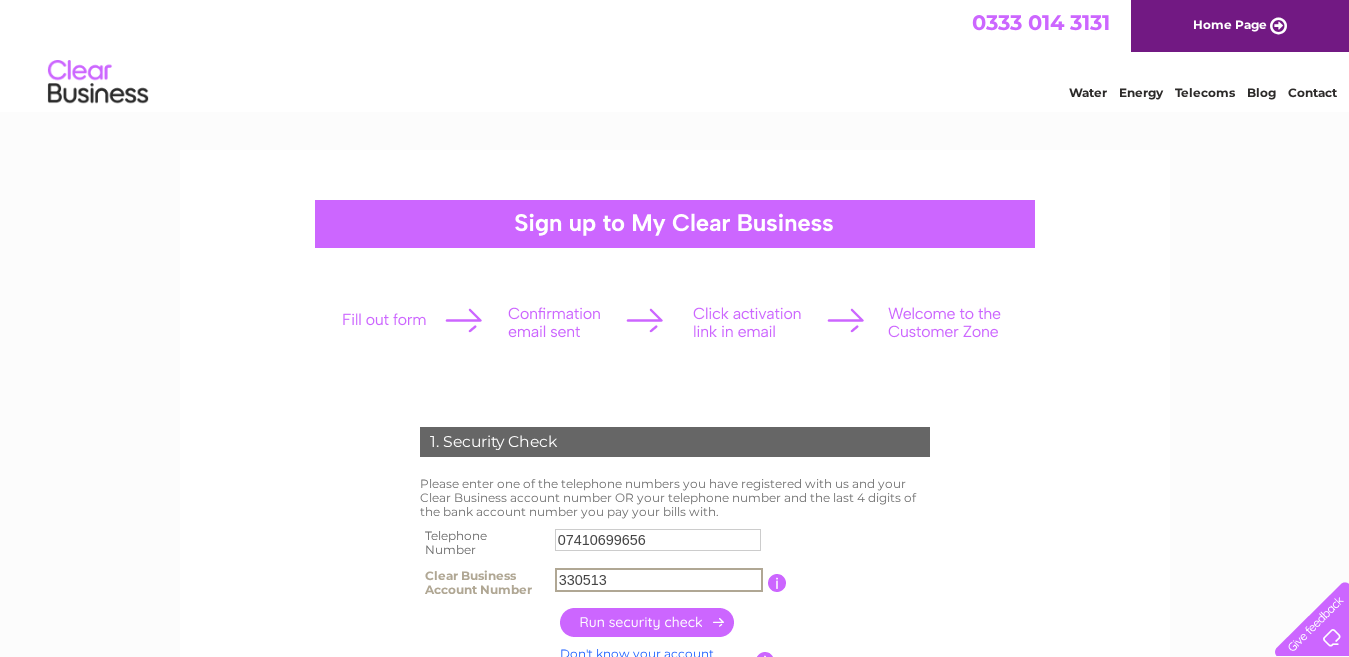 type on "330513" 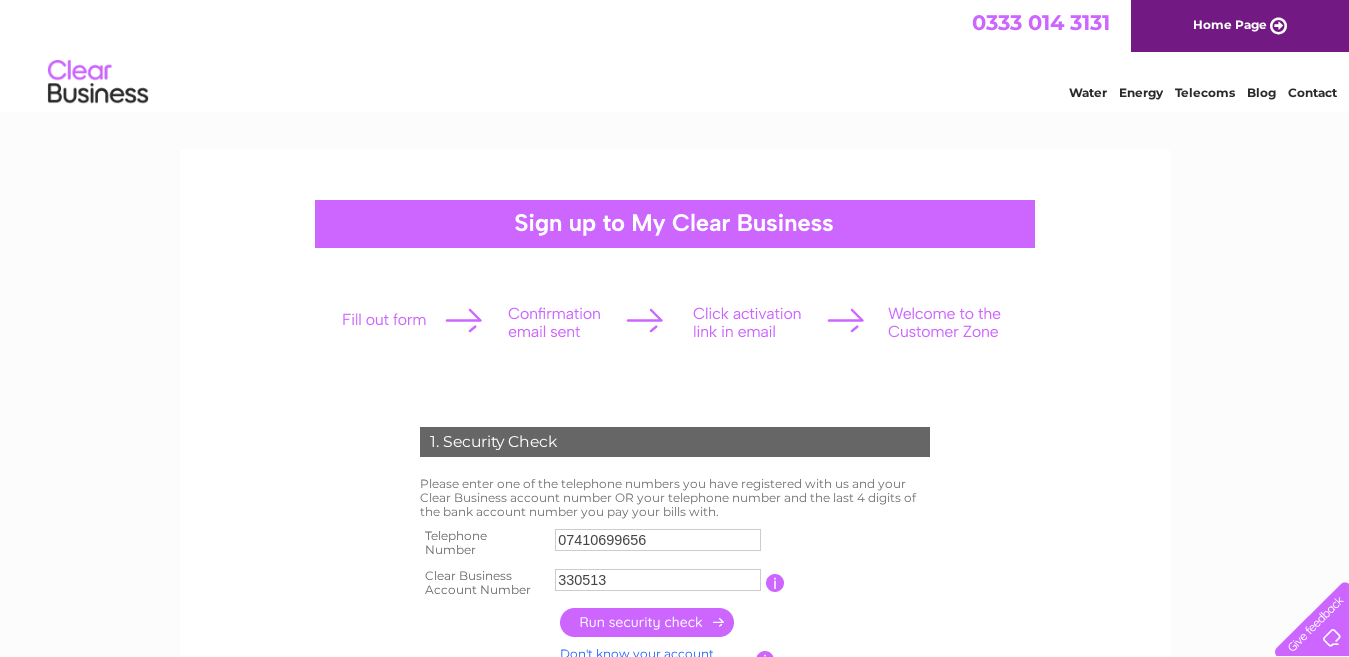 click at bounding box center [648, 622] 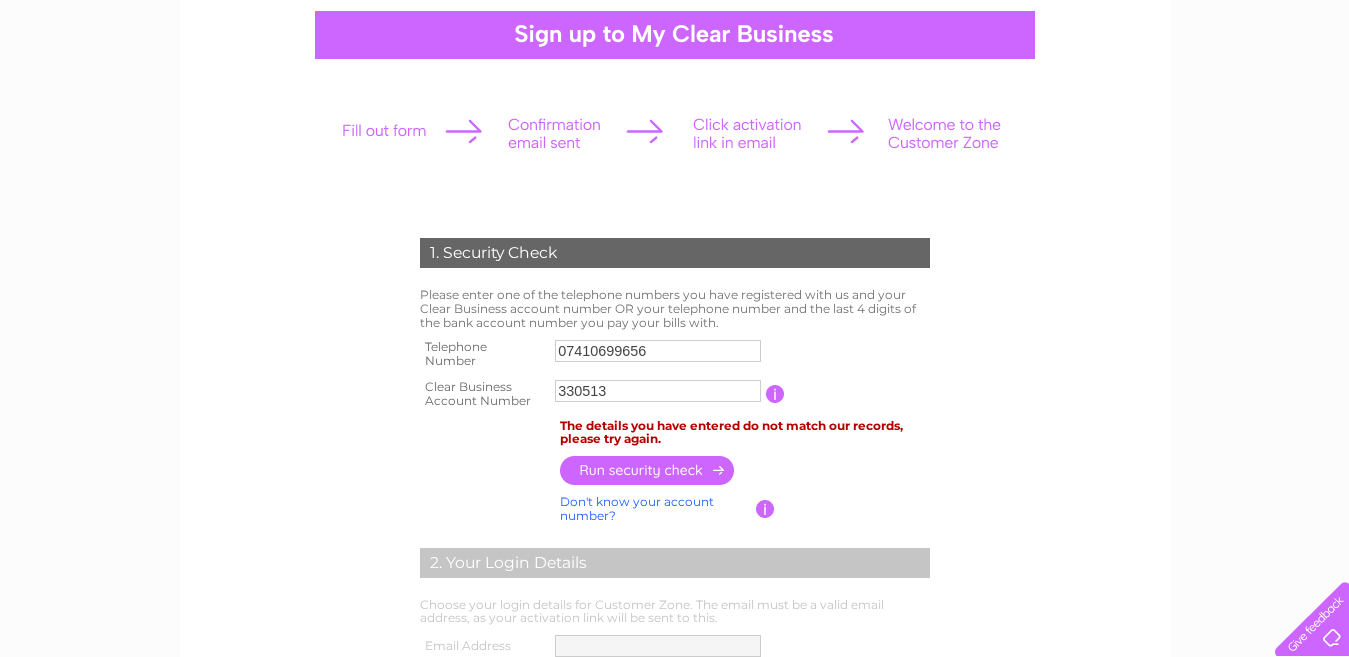 scroll, scrollTop: 191, scrollLeft: 0, axis: vertical 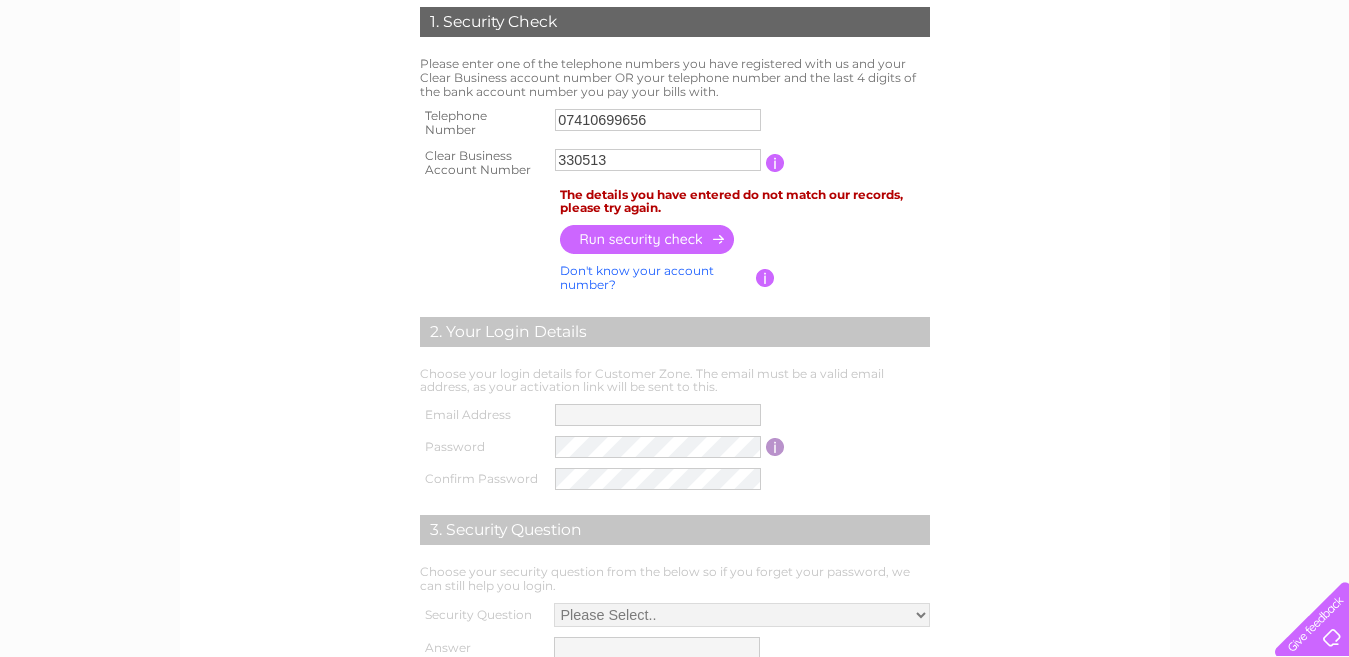 click at bounding box center [648, 239] 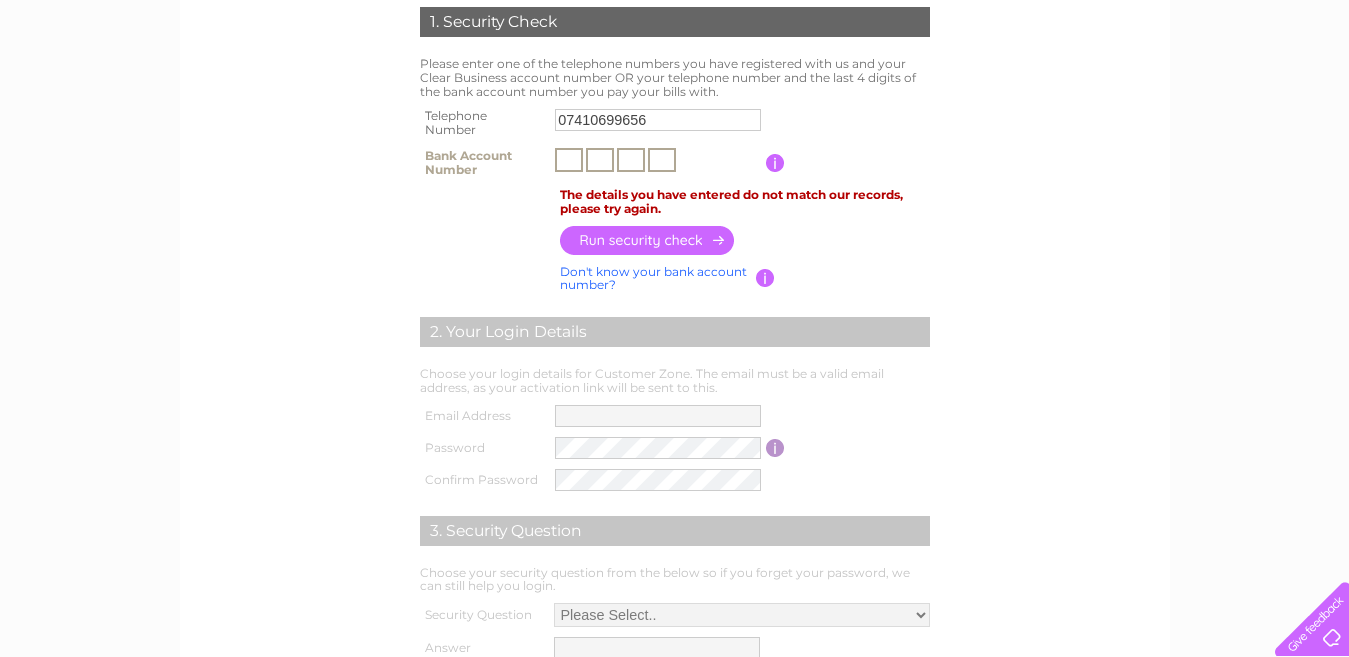 click at bounding box center [569, 160] 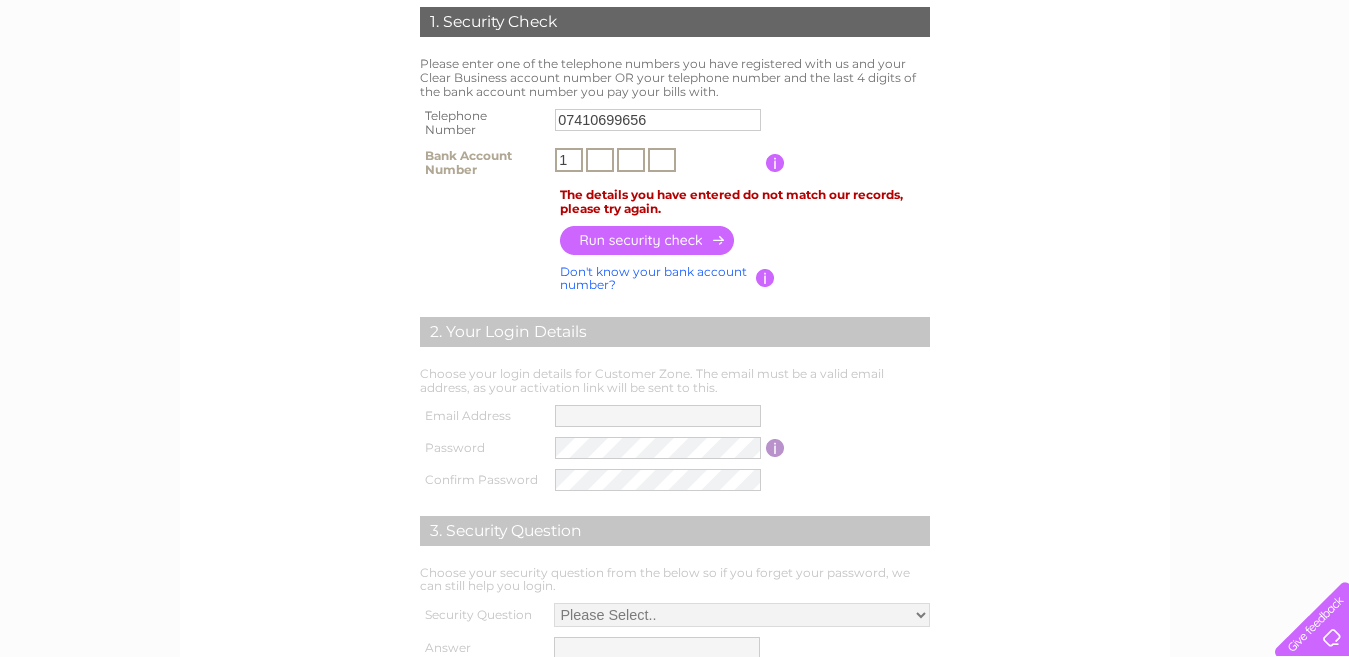 type on "1" 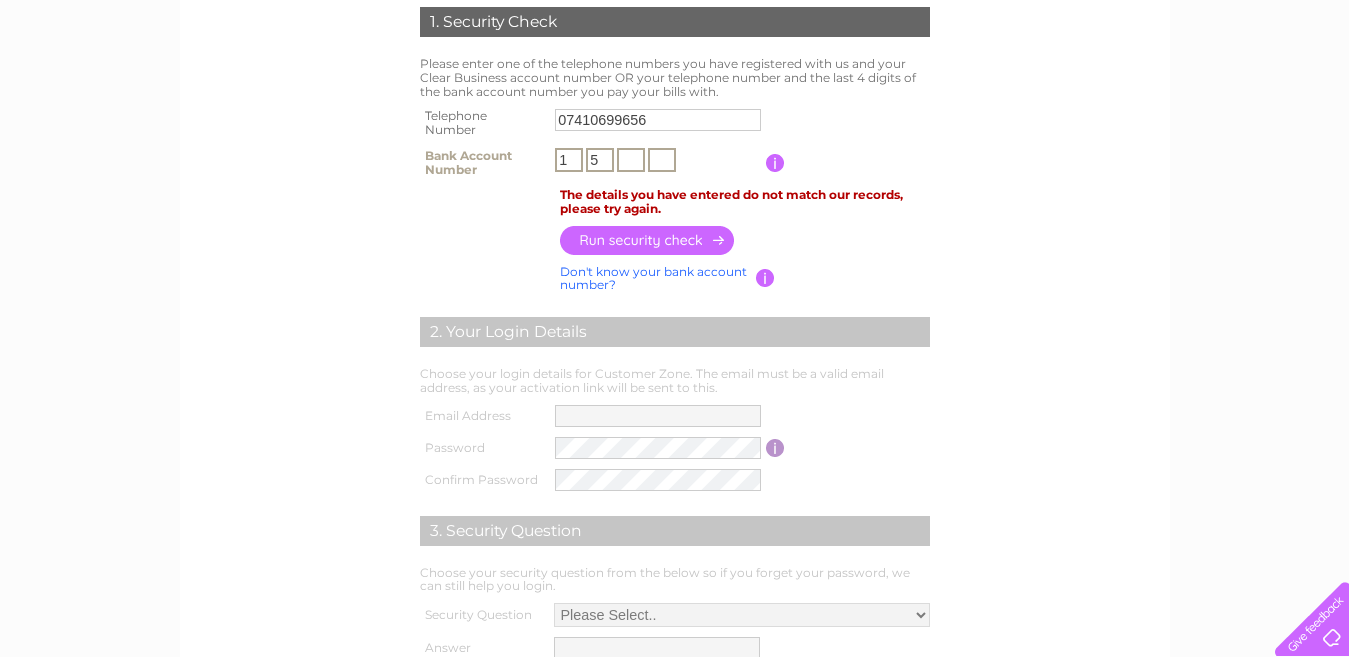 type on "5" 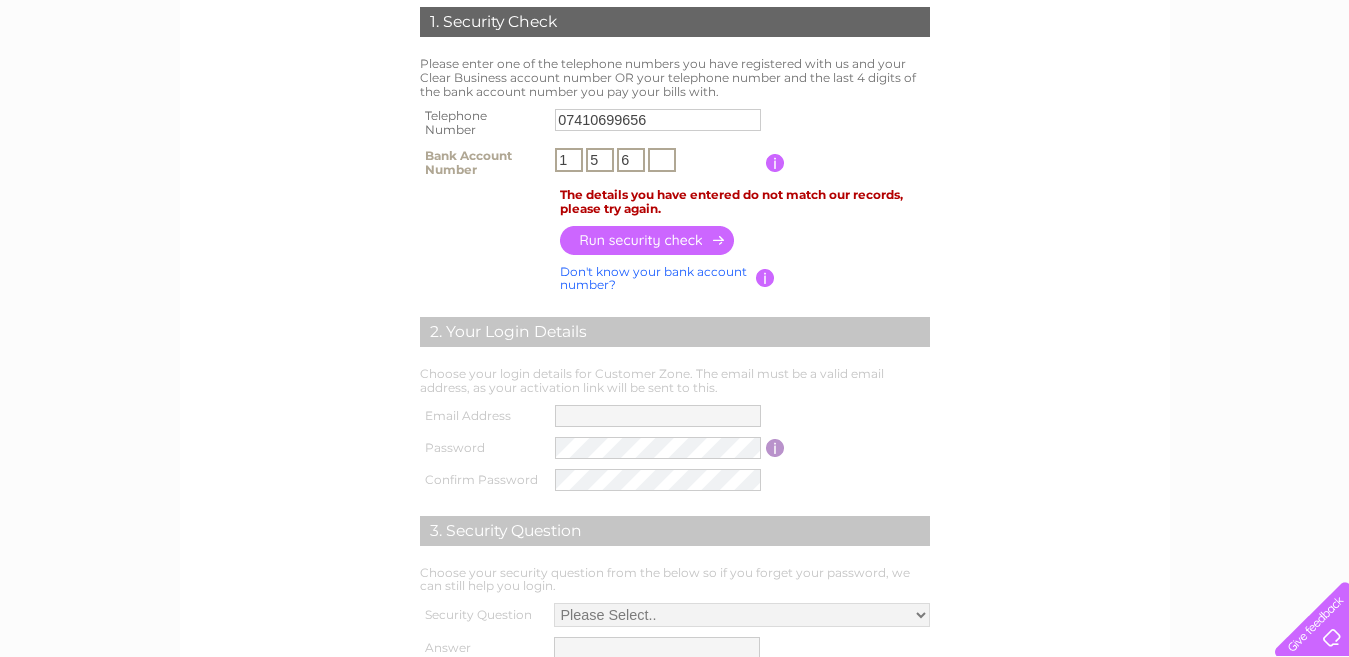 type on "6" 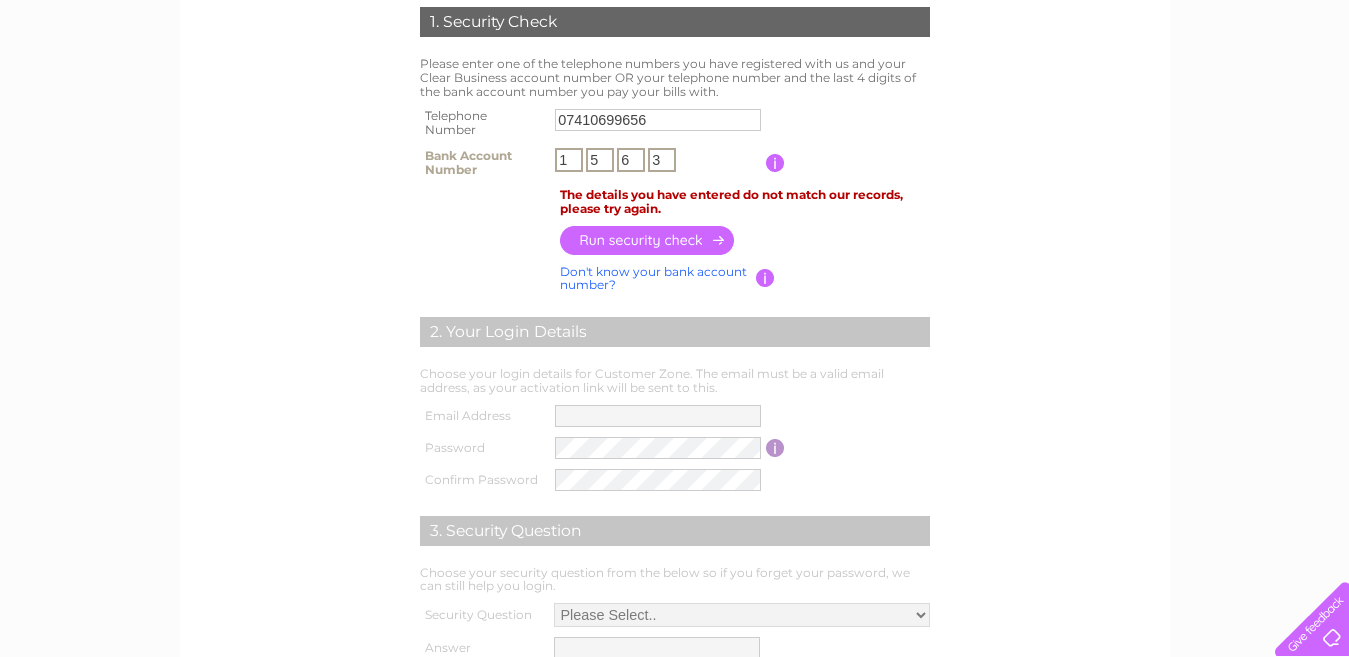 type on "3" 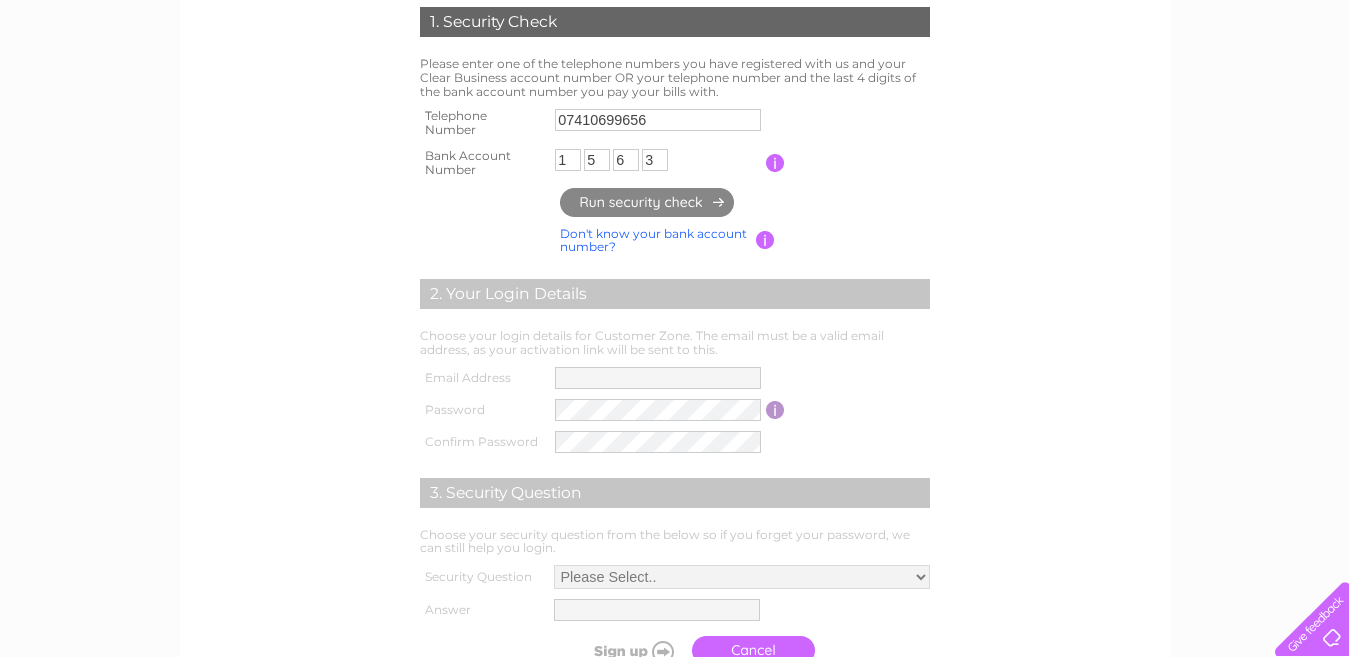 click on "Don't know your account number?
Don't know your bank account number?" at bounding box center [655, 241] 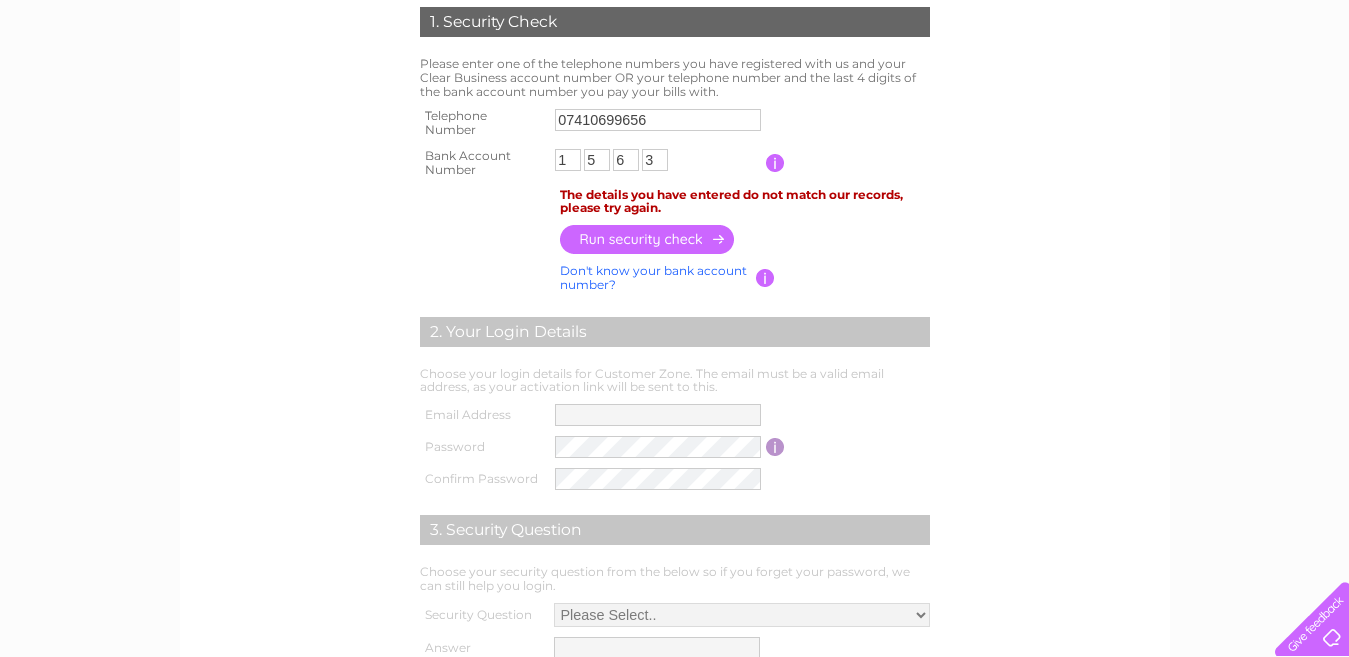 click at bounding box center (775, 163) 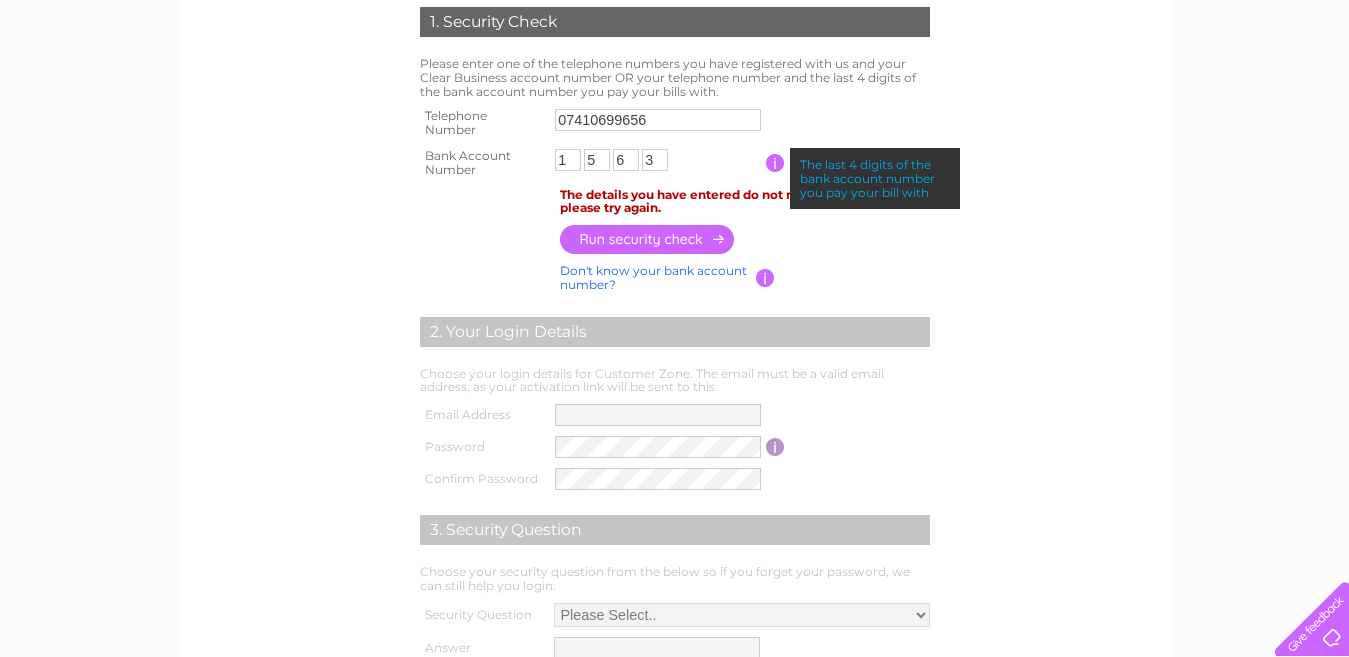 click at bounding box center (765, 278) 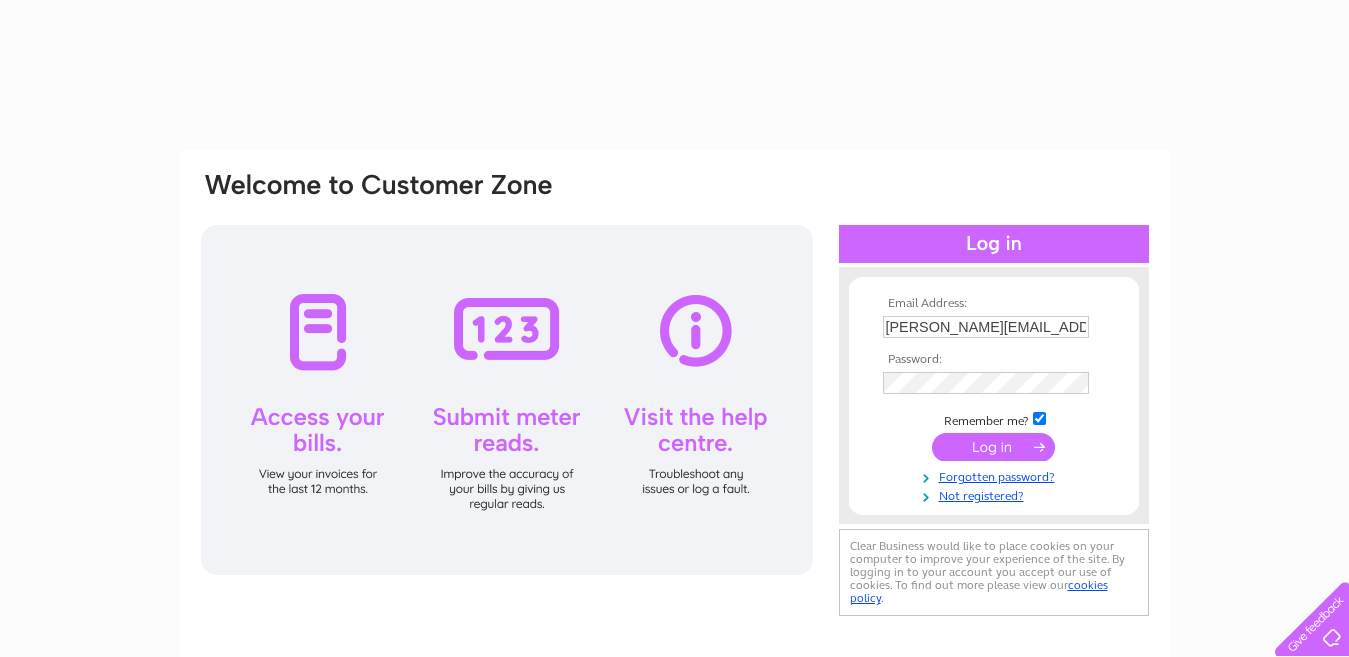 scroll, scrollTop: 0, scrollLeft: 0, axis: both 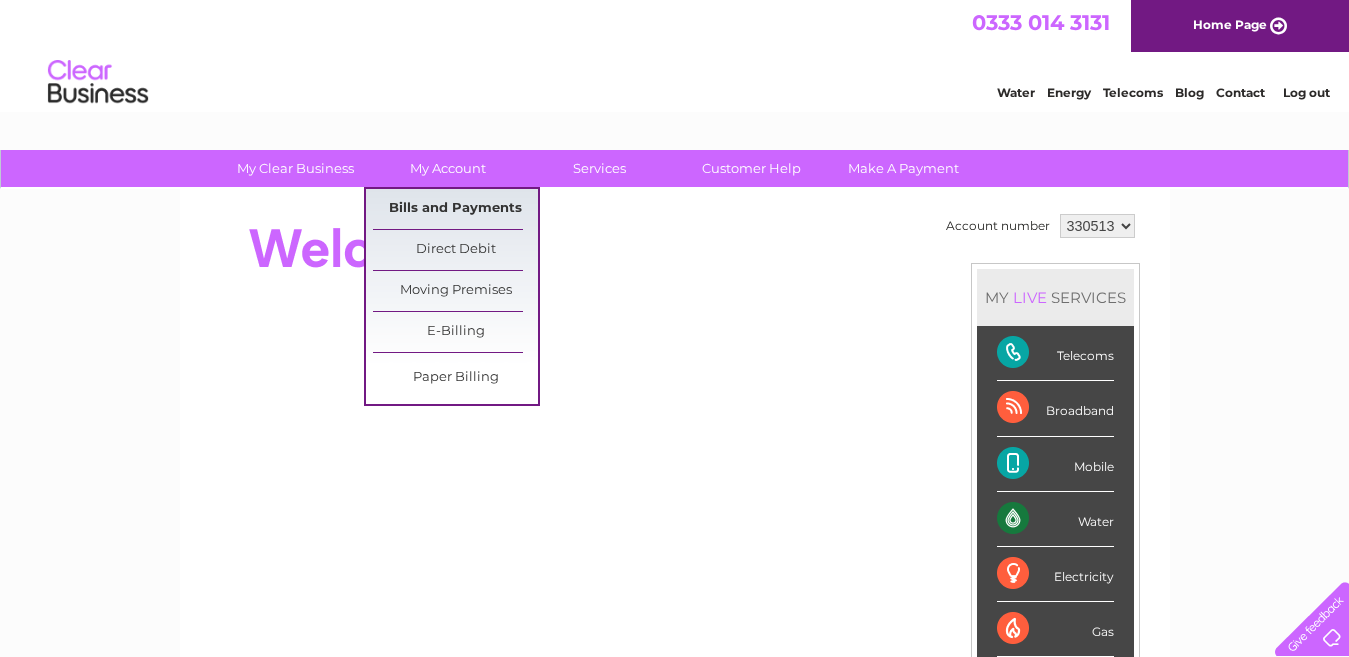 click on "Bills and Payments" at bounding box center [455, 209] 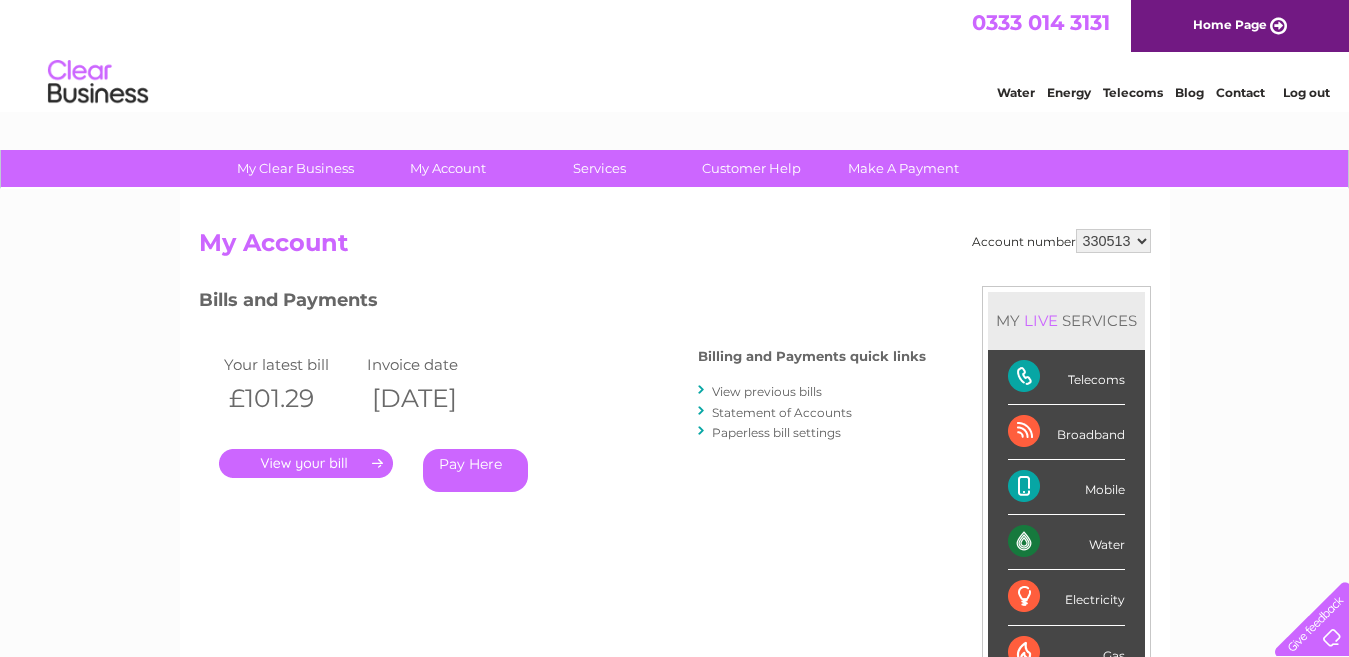 scroll, scrollTop: 0, scrollLeft: 0, axis: both 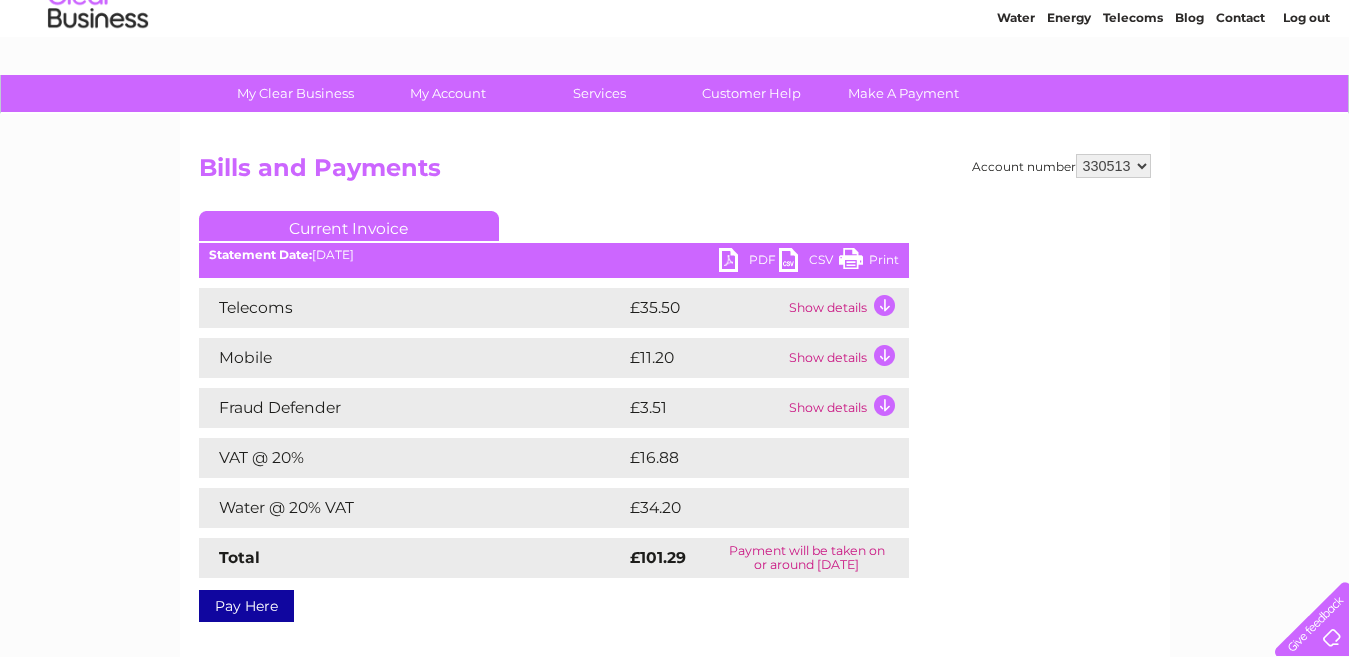 click on "Show details" at bounding box center [846, 308] 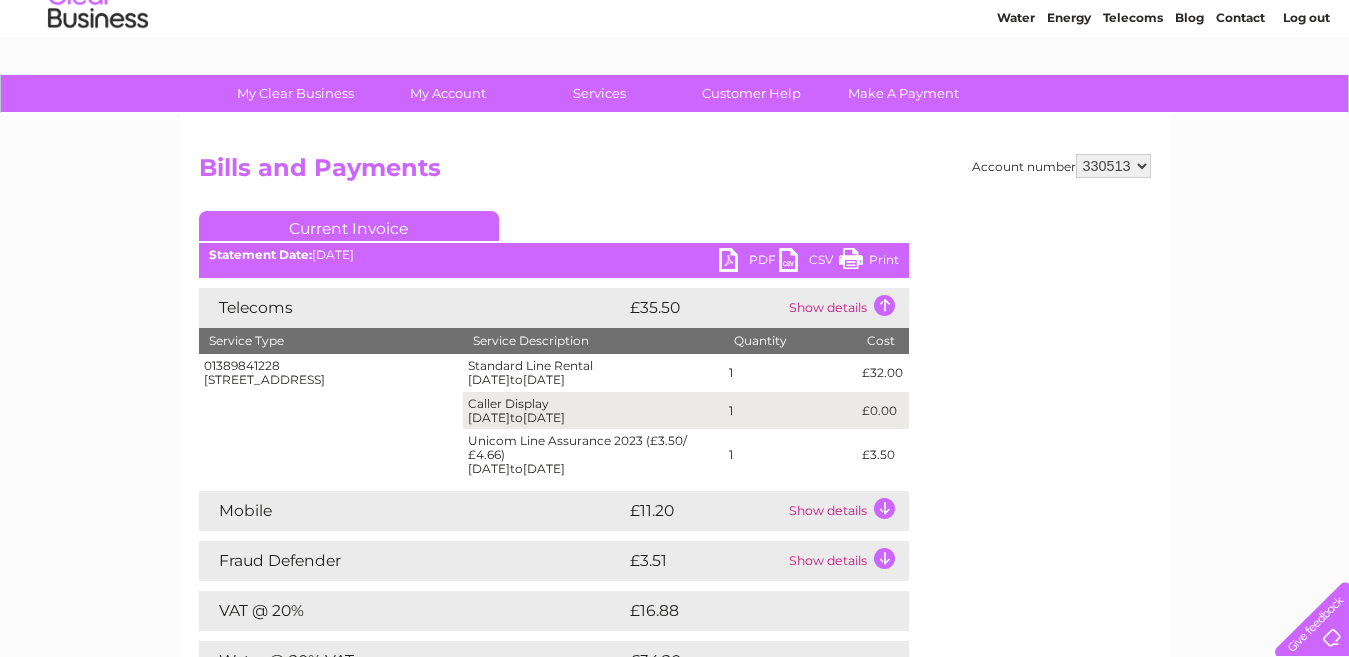 click on "Show details" at bounding box center (846, 511) 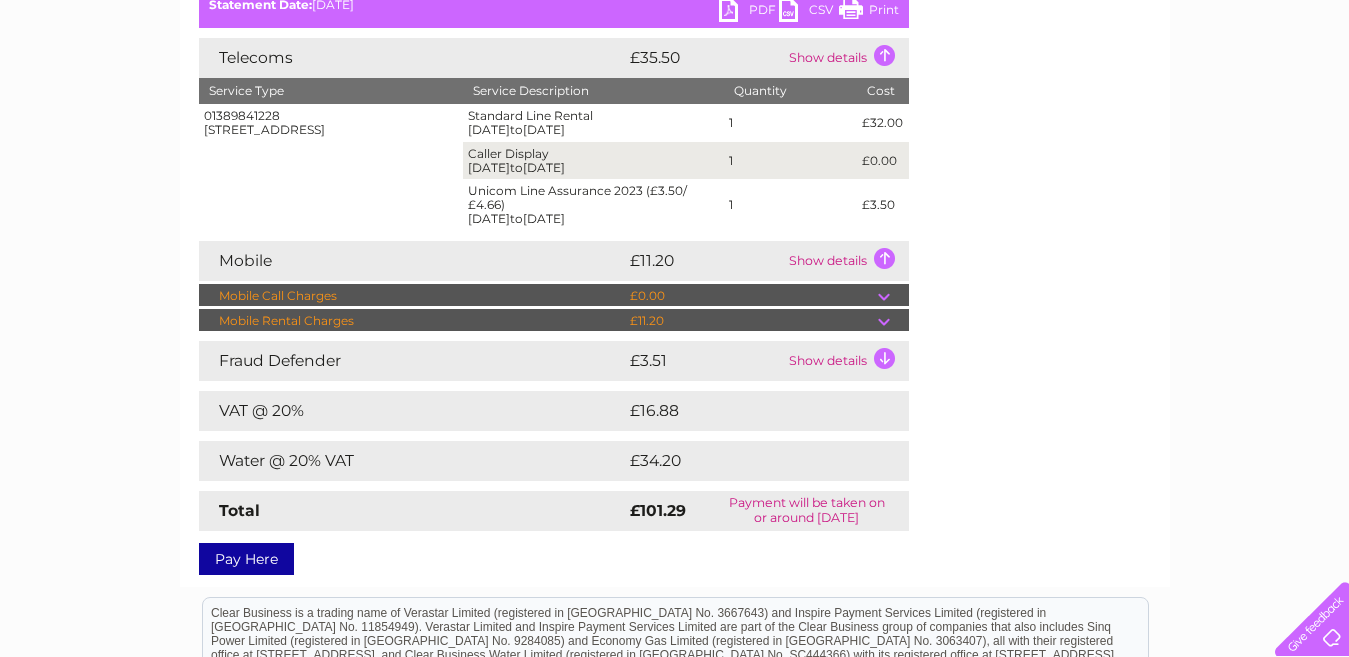scroll, scrollTop: 330, scrollLeft: 0, axis: vertical 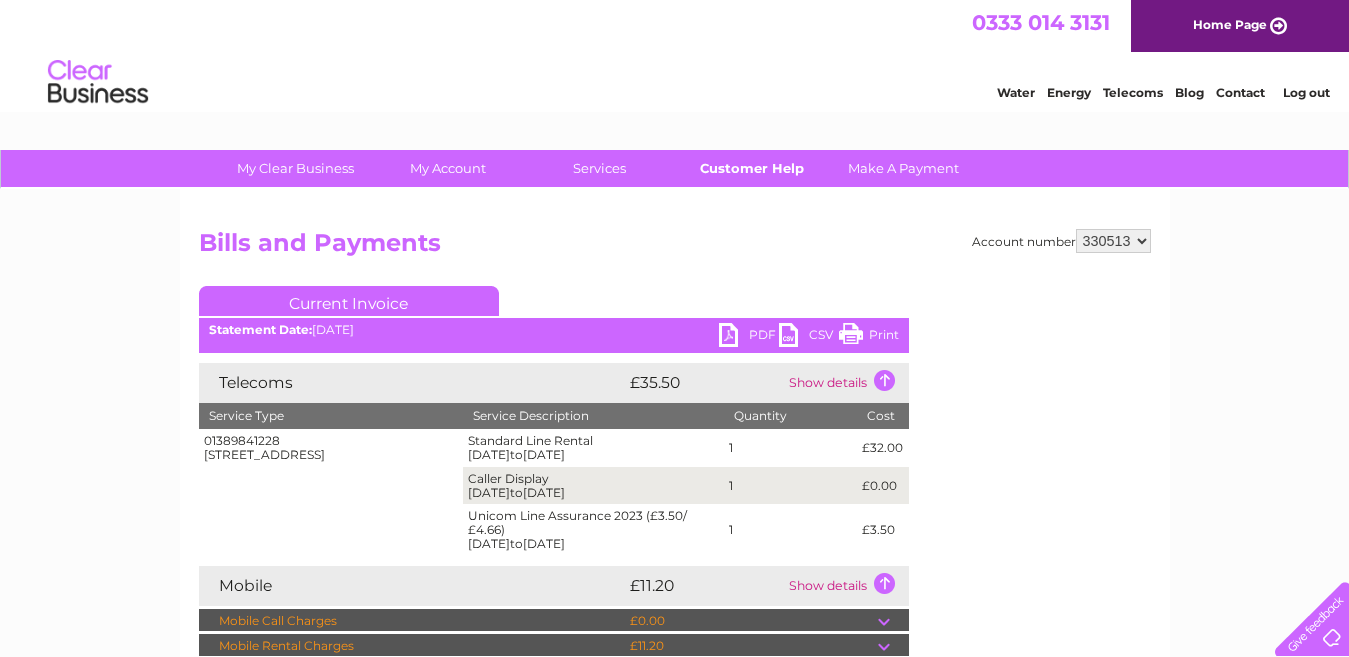 click on "Customer Help" at bounding box center (751, 168) 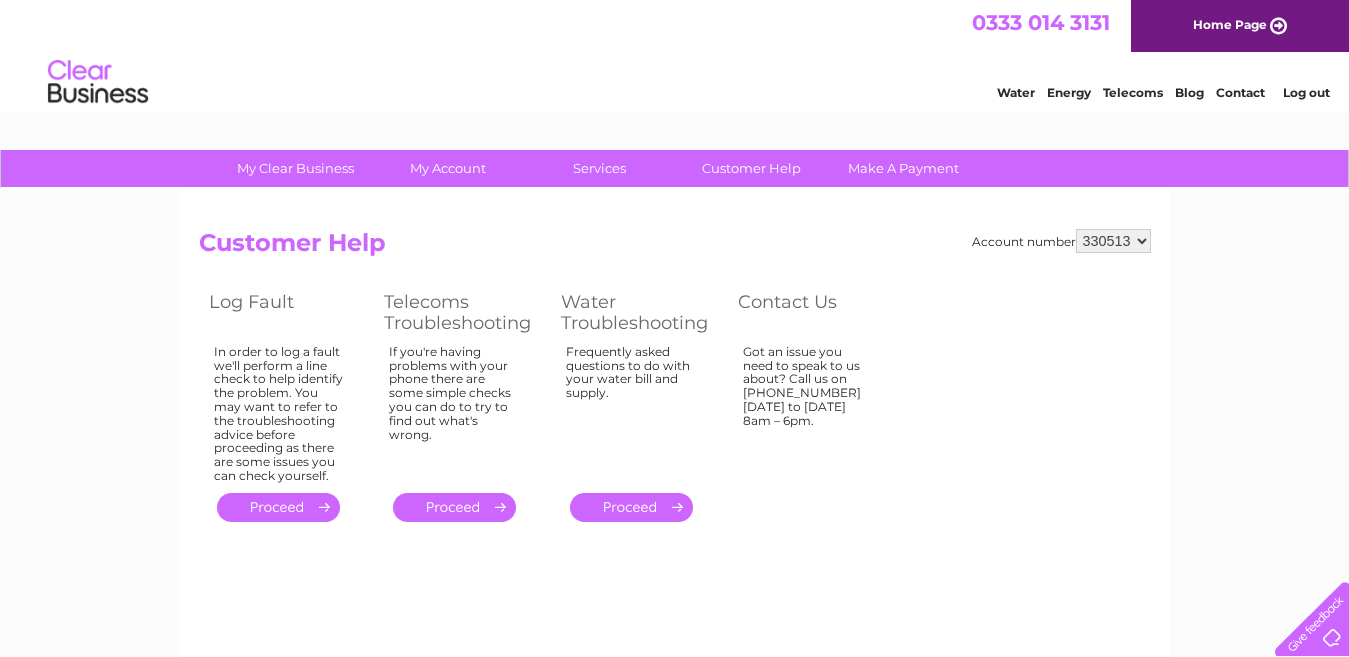 scroll, scrollTop: 0, scrollLeft: 0, axis: both 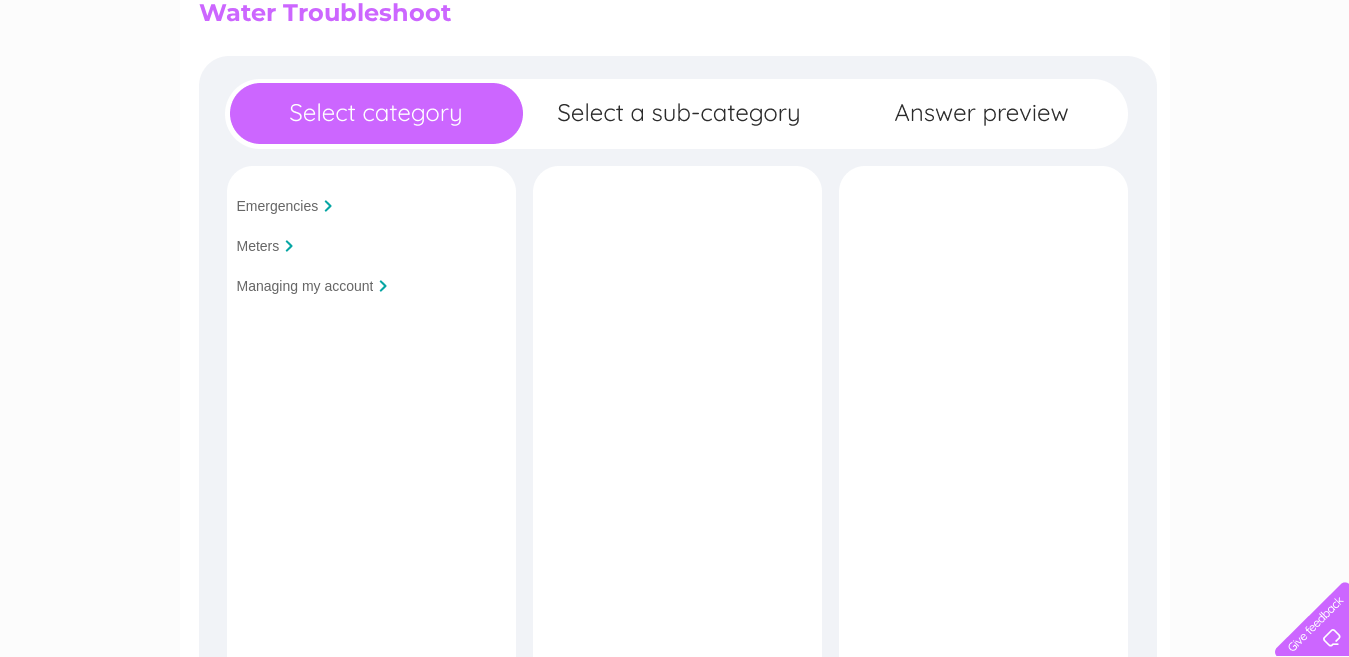 click on "Meters" at bounding box center (258, 246) 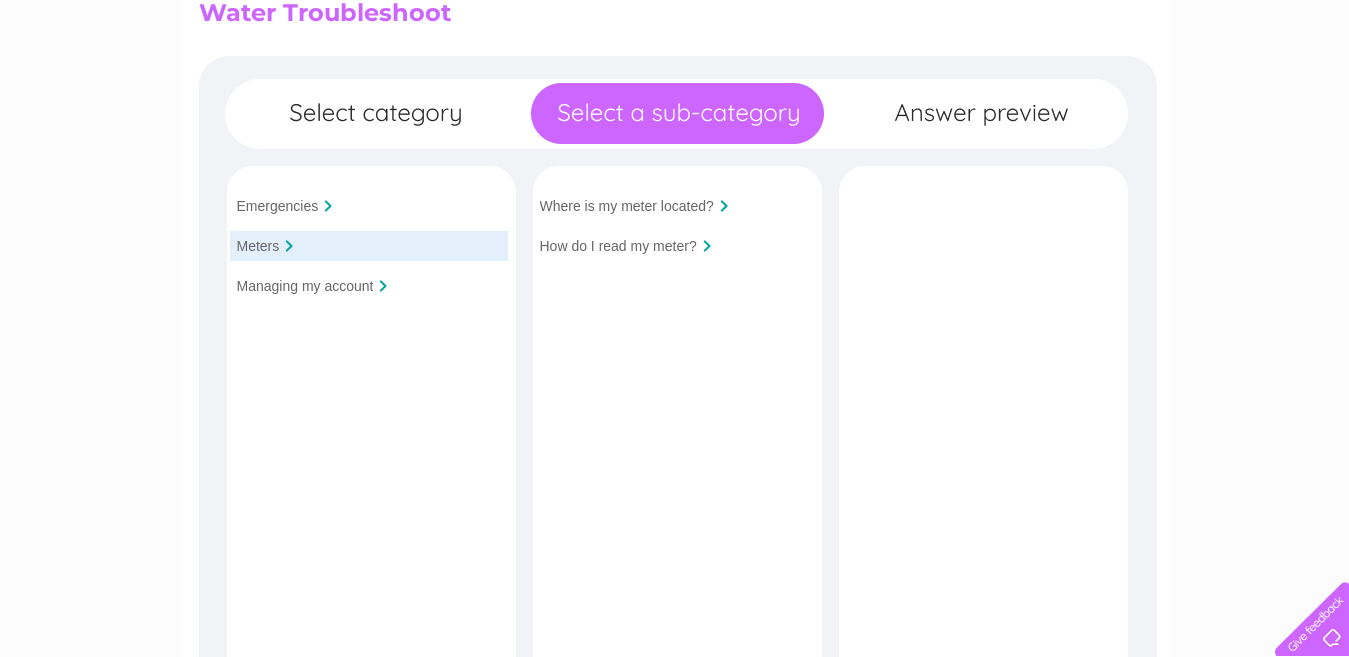 click on "Where is my meter located?" at bounding box center [627, 206] 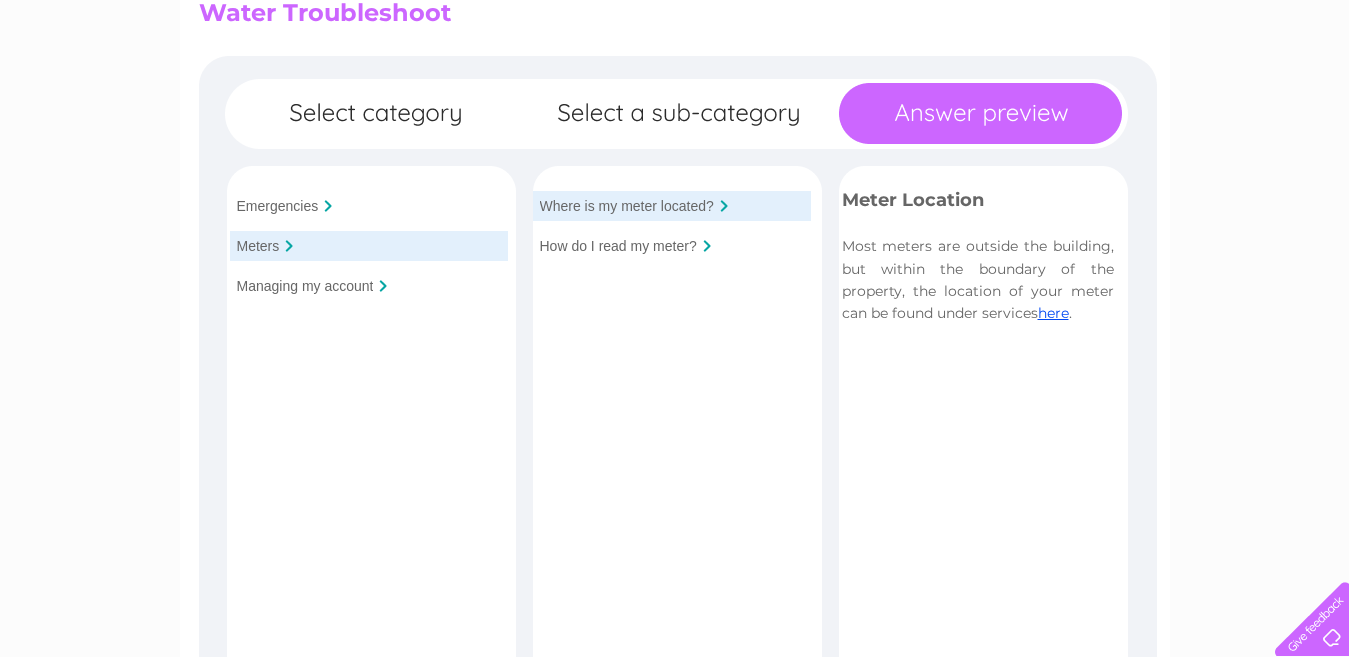 click on "How do I read my meter?" at bounding box center (618, 246) 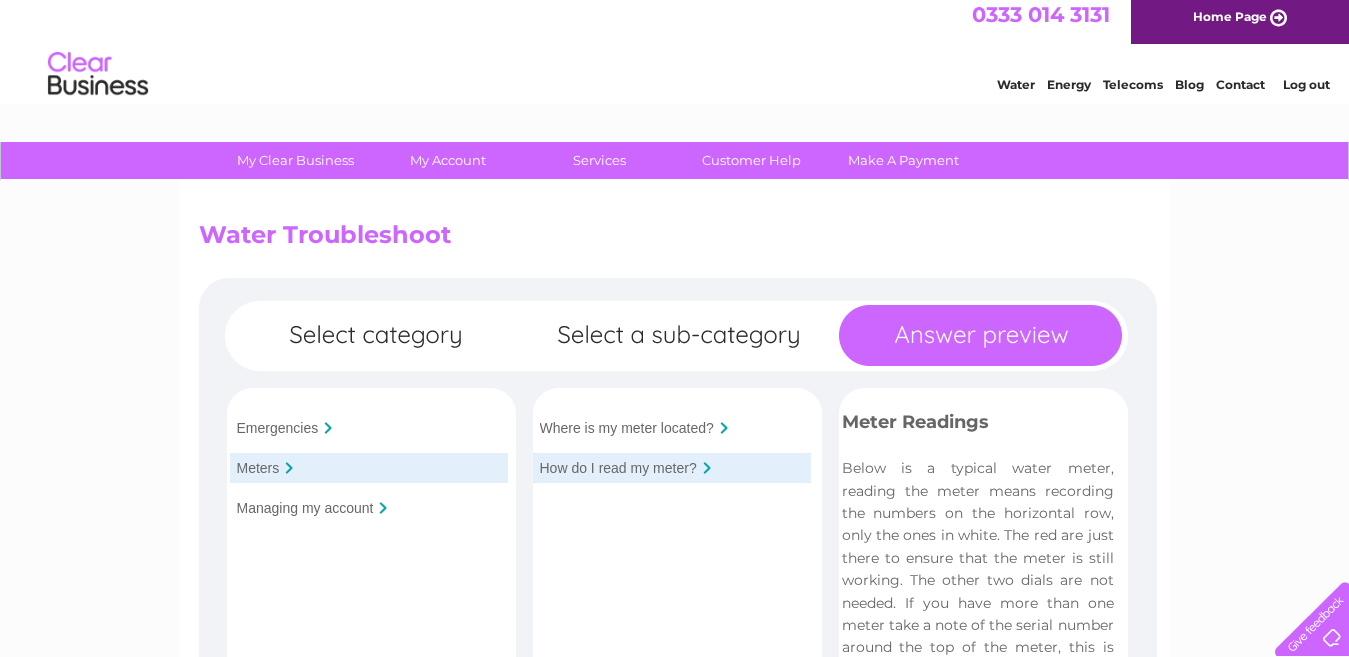 scroll, scrollTop: 5, scrollLeft: 0, axis: vertical 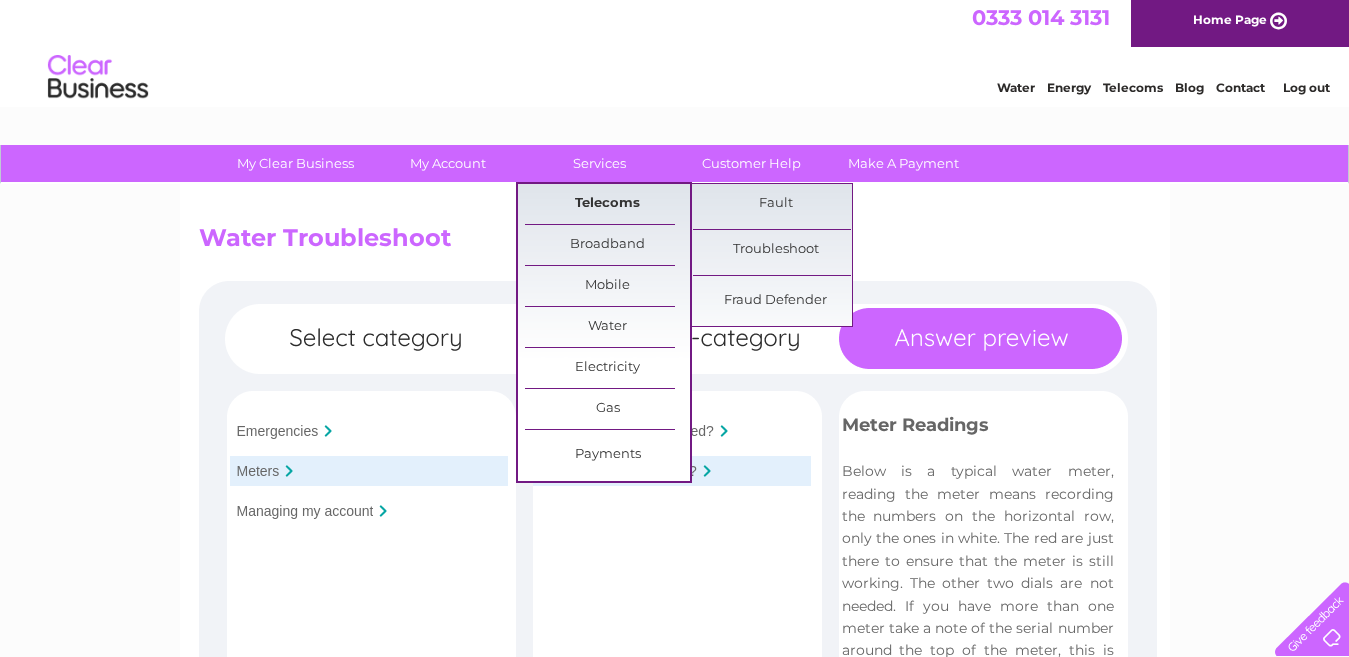 click on "Telecoms" at bounding box center (607, 204) 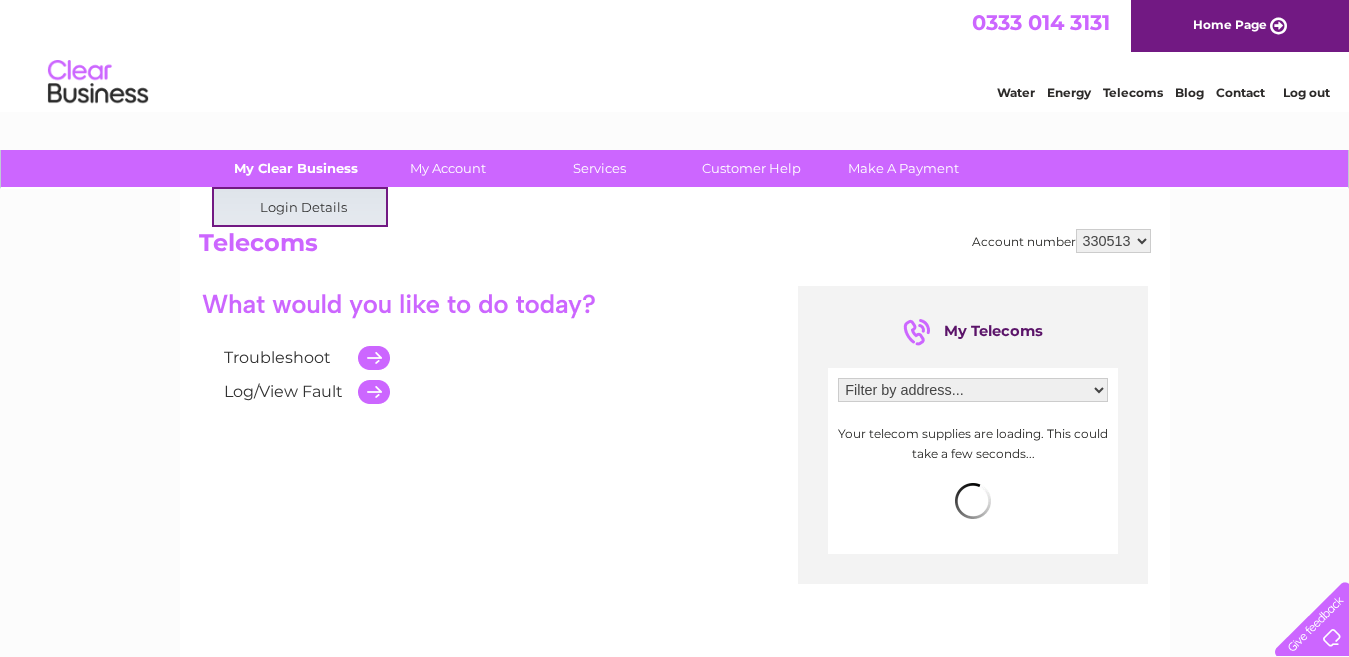 scroll, scrollTop: 0, scrollLeft: 0, axis: both 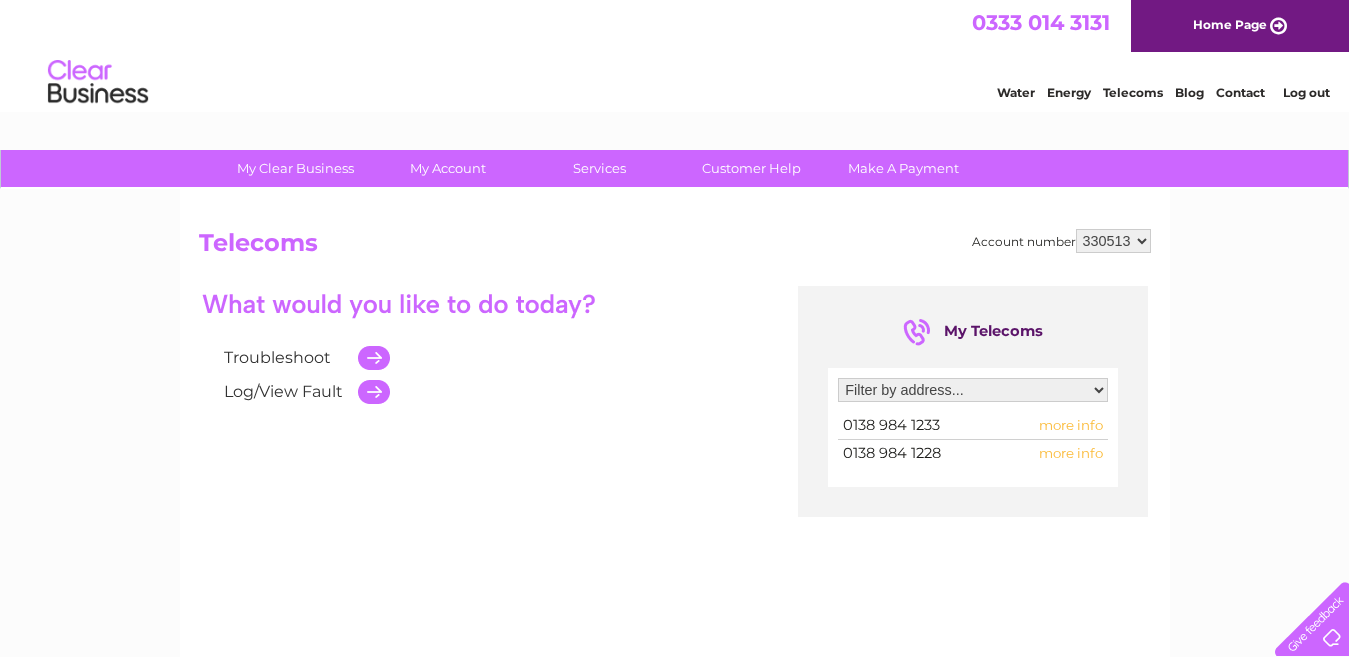 click on "more info" at bounding box center (1071, 453) 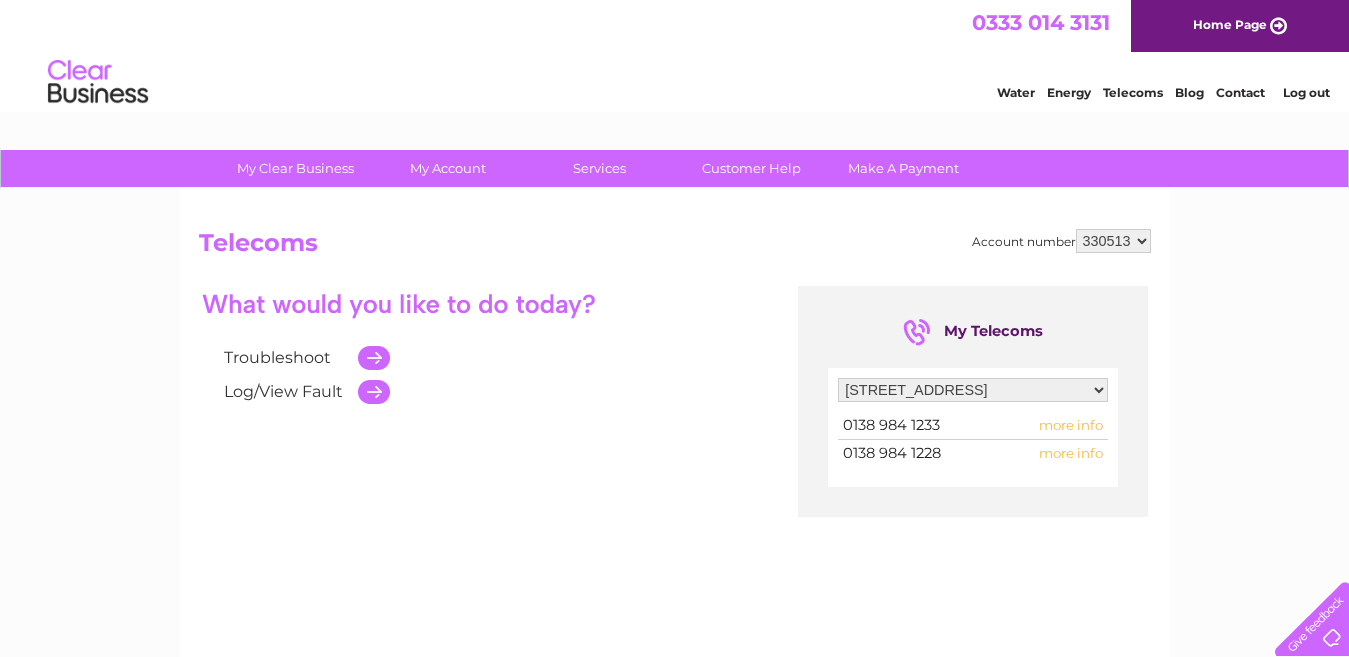 click on "Filter by address...
Ardoch Farm, Cardross, Dumbarton, Dunbartonshire, G82 5EW
Ardoch Farm Cottage, Cardross, Dumbarton, Dunbartonshire, G82 5EW" at bounding box center (973, 390) 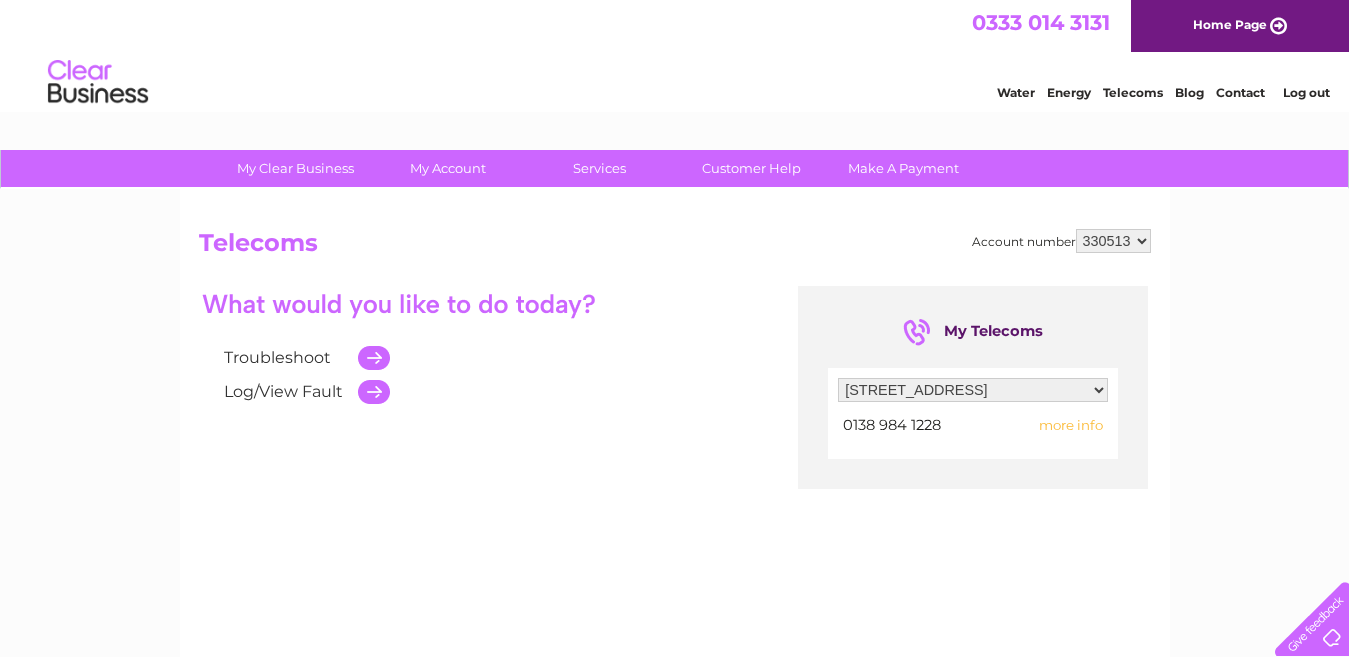click on "Telecoms" at bounding box center (1133, 92) 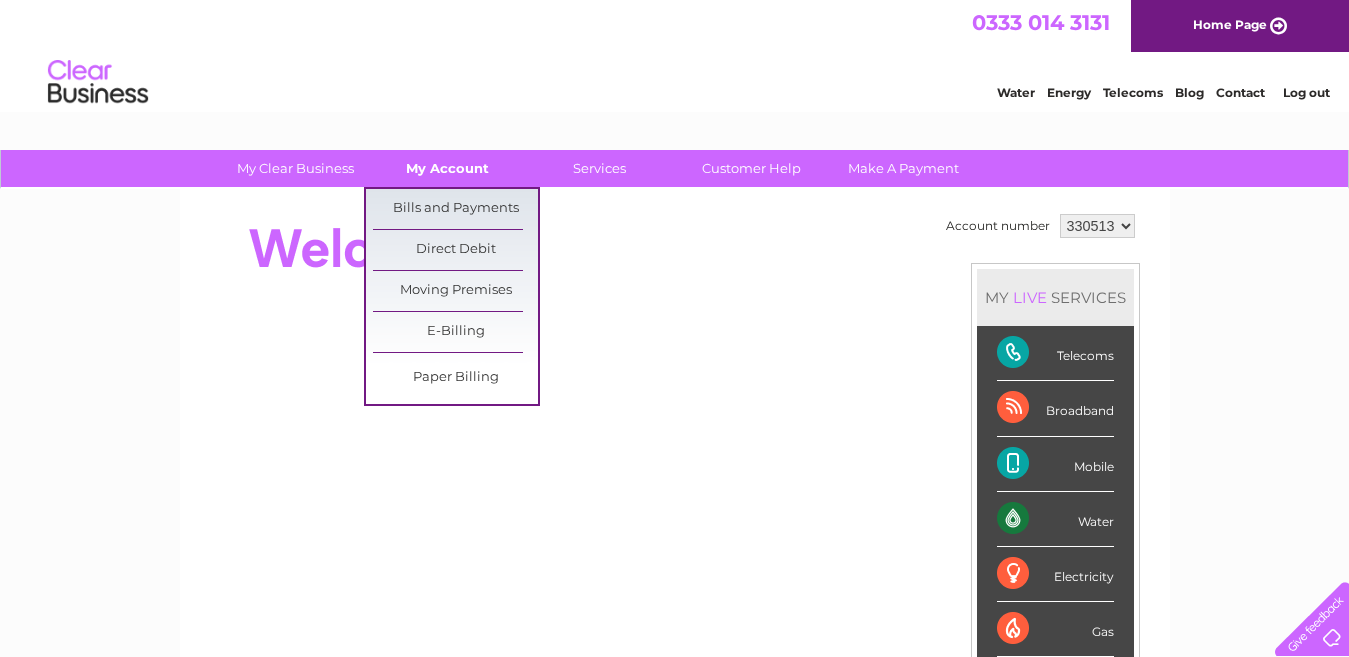 scroll, scrollTop: 0, scrollLeft: 0, axis: both 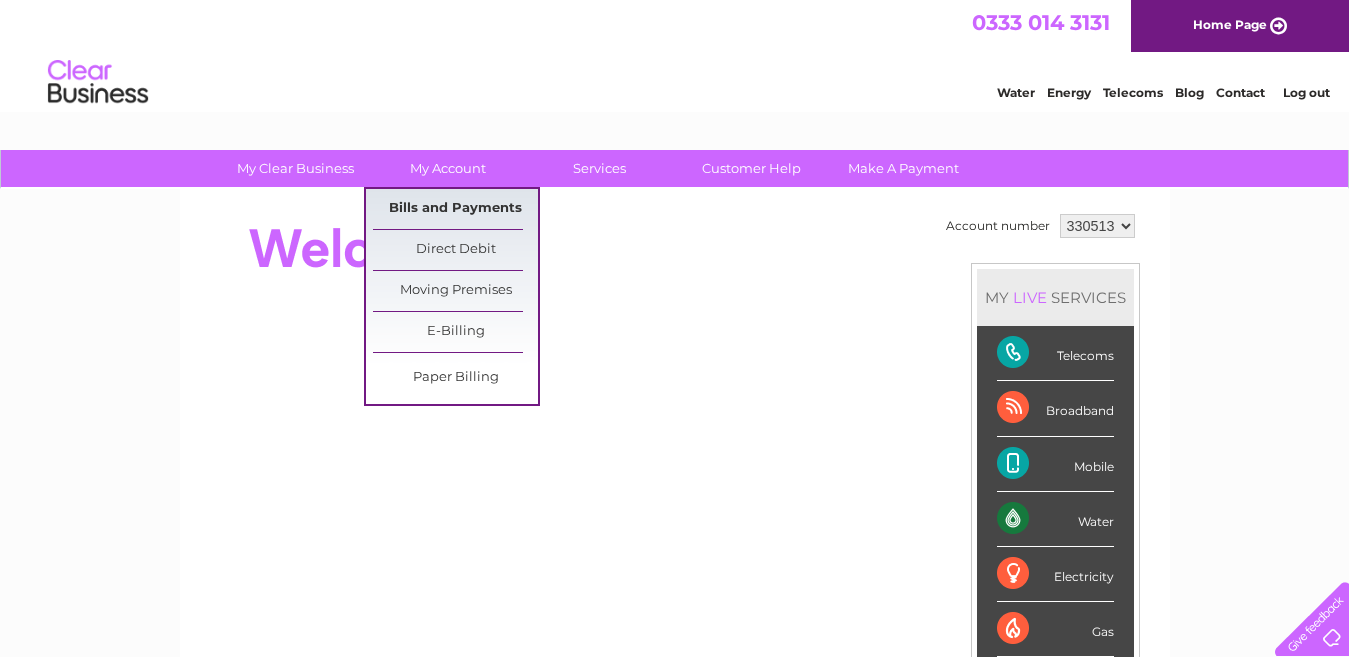 click on "Bills and Payments" at bounding box center (455, 209) 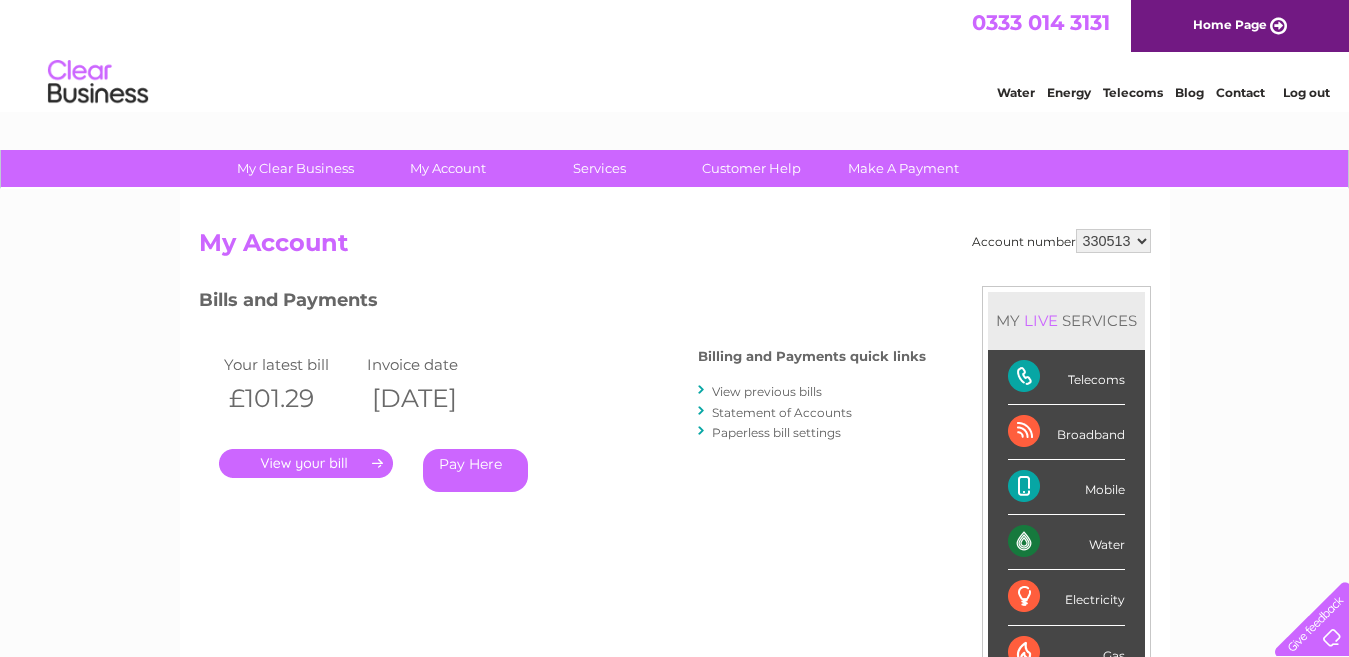 scroll, scrollTop: 0, scrollLeft: 0, axis: both 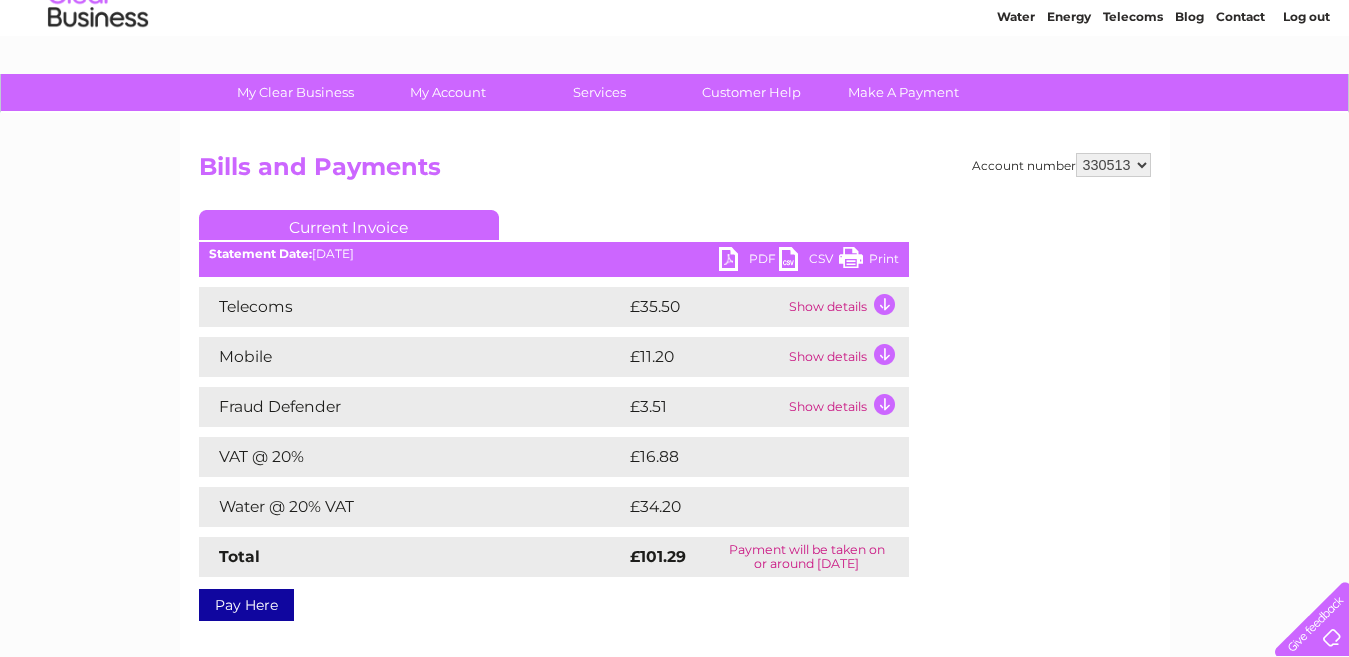 click on "PDF" at bounding box center [749, 261] 